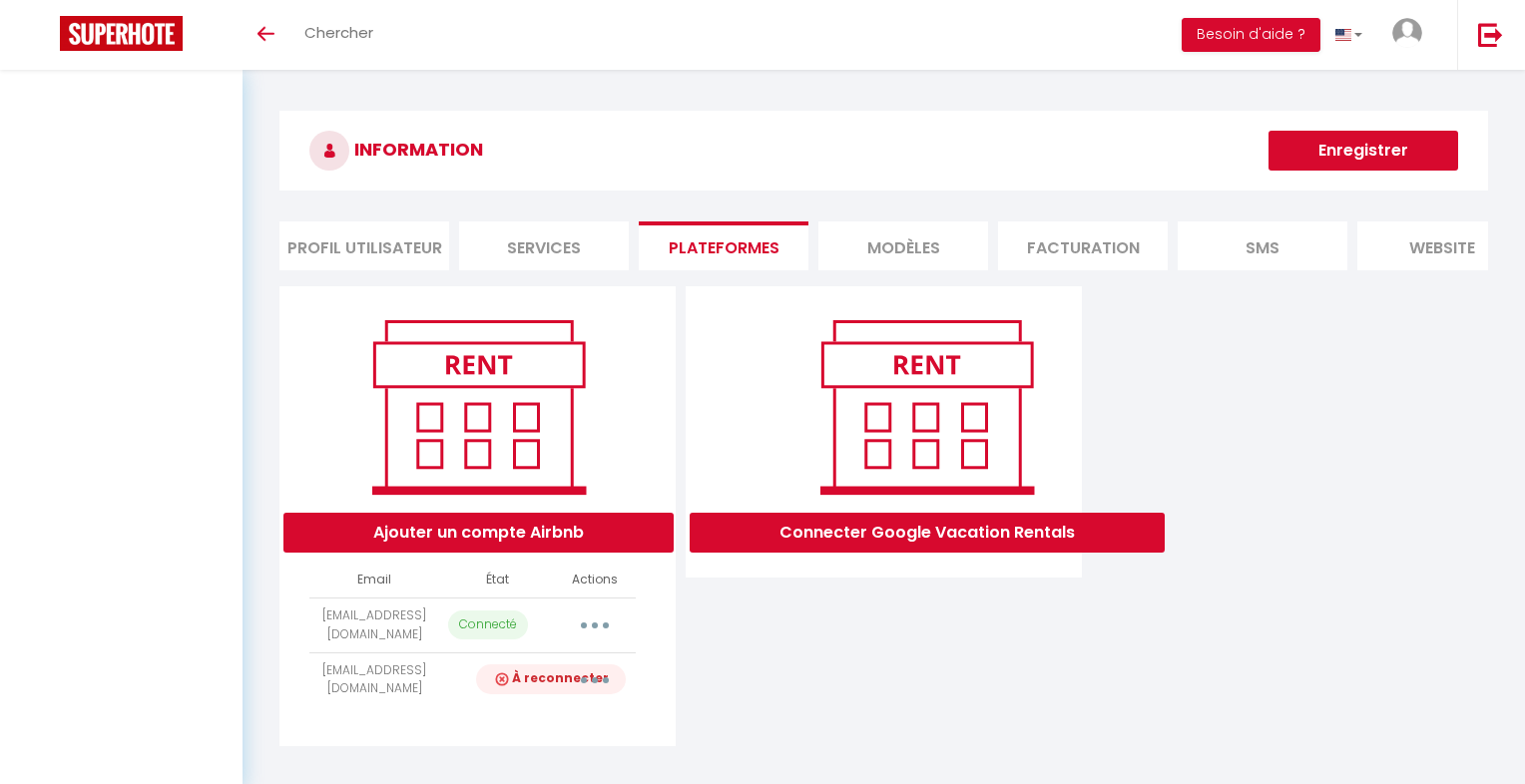 scroll, scrollTop: 0, scrollLeft: 0, axis: both 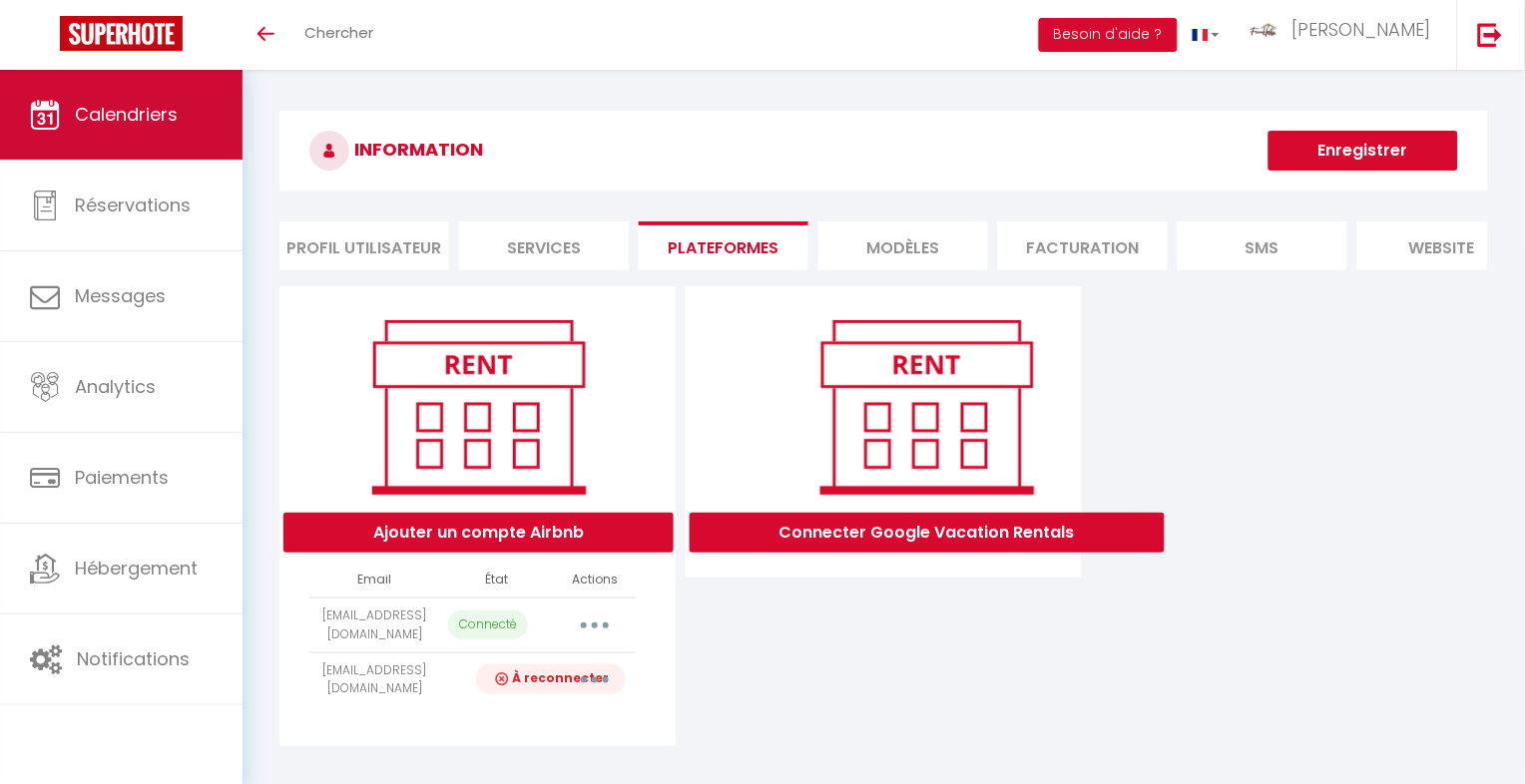 click on "Calendriers" at bounding box center (126, 114) 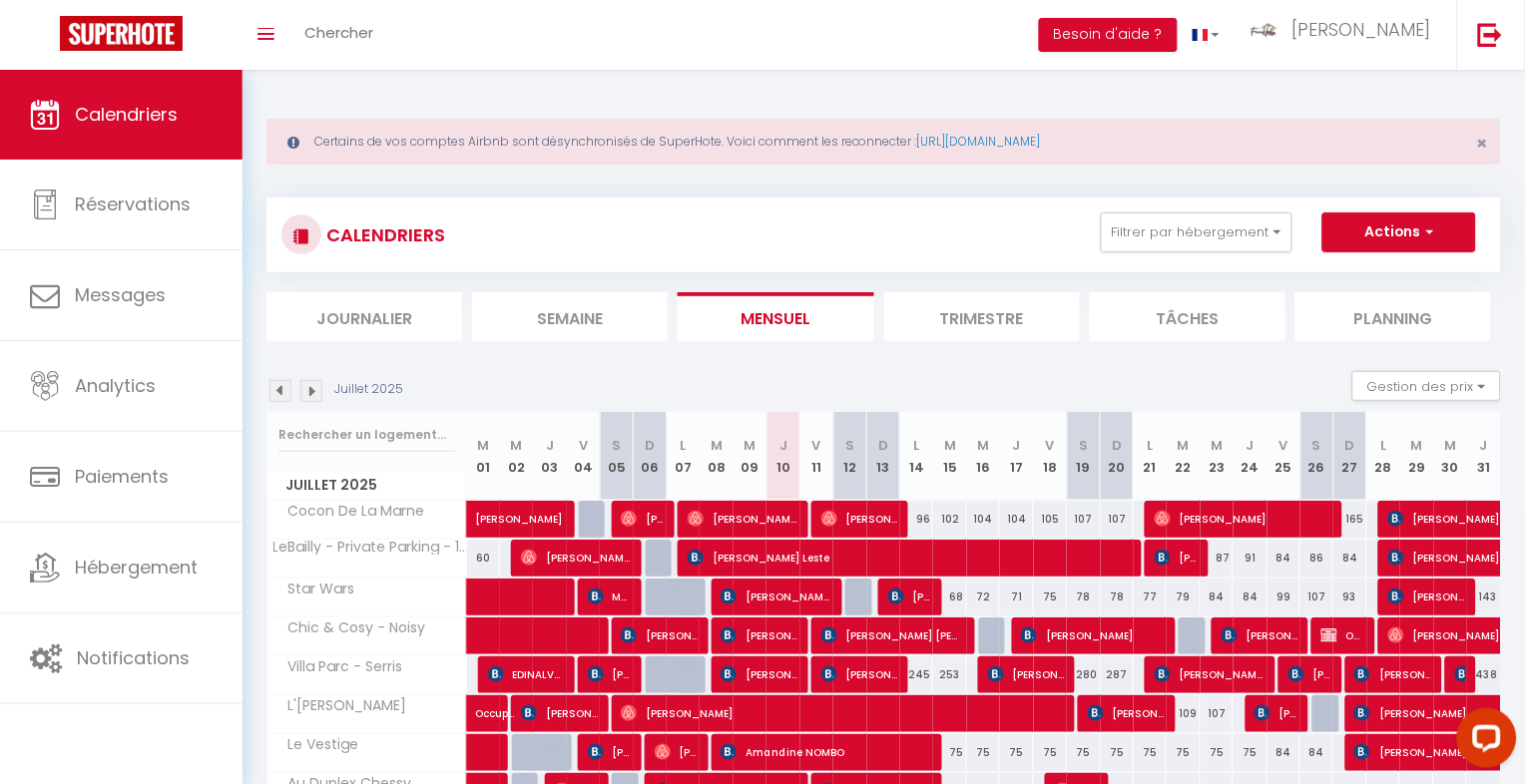 scroll, scrollTop: 0, scrollLeft: 0, axis: both 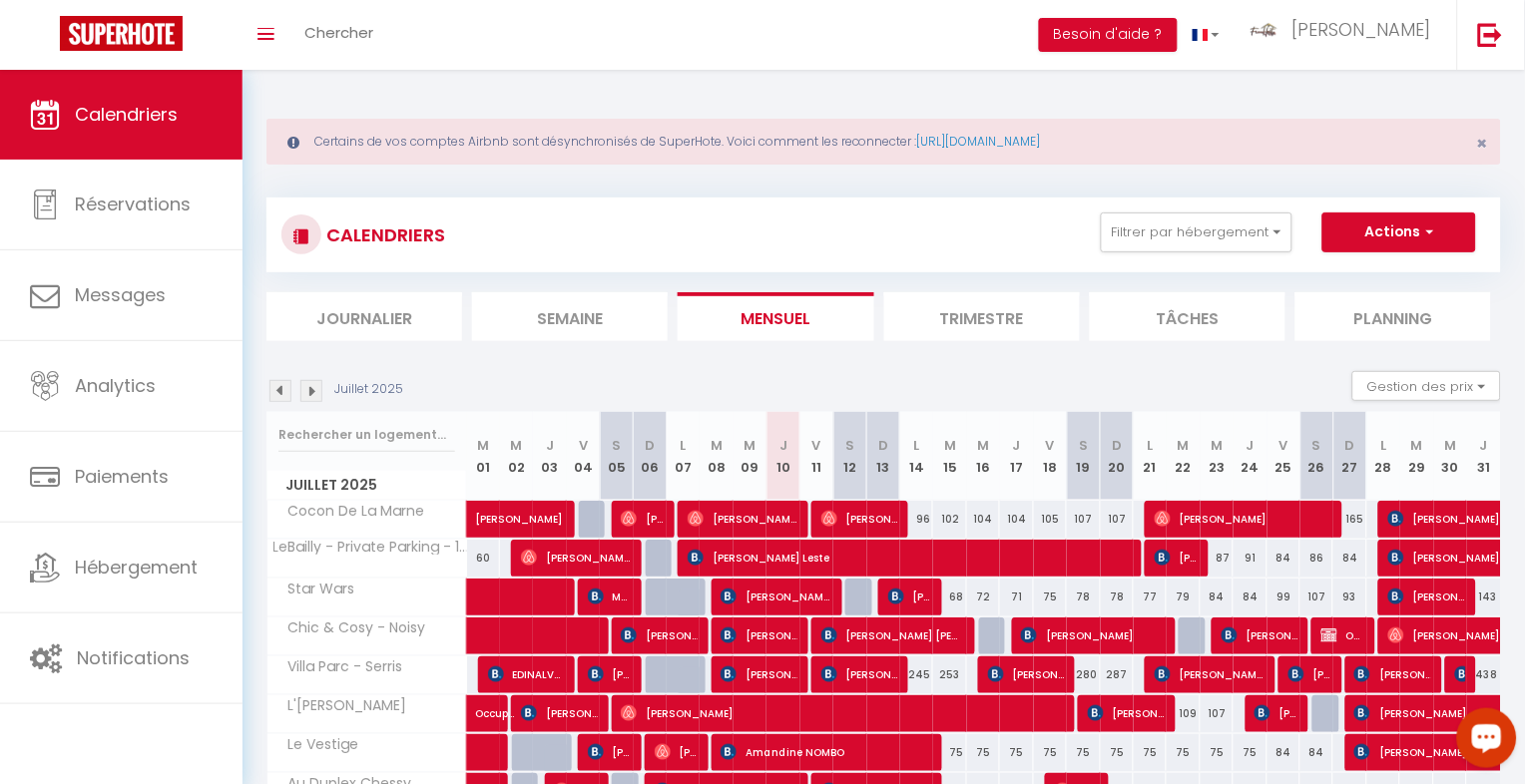 click 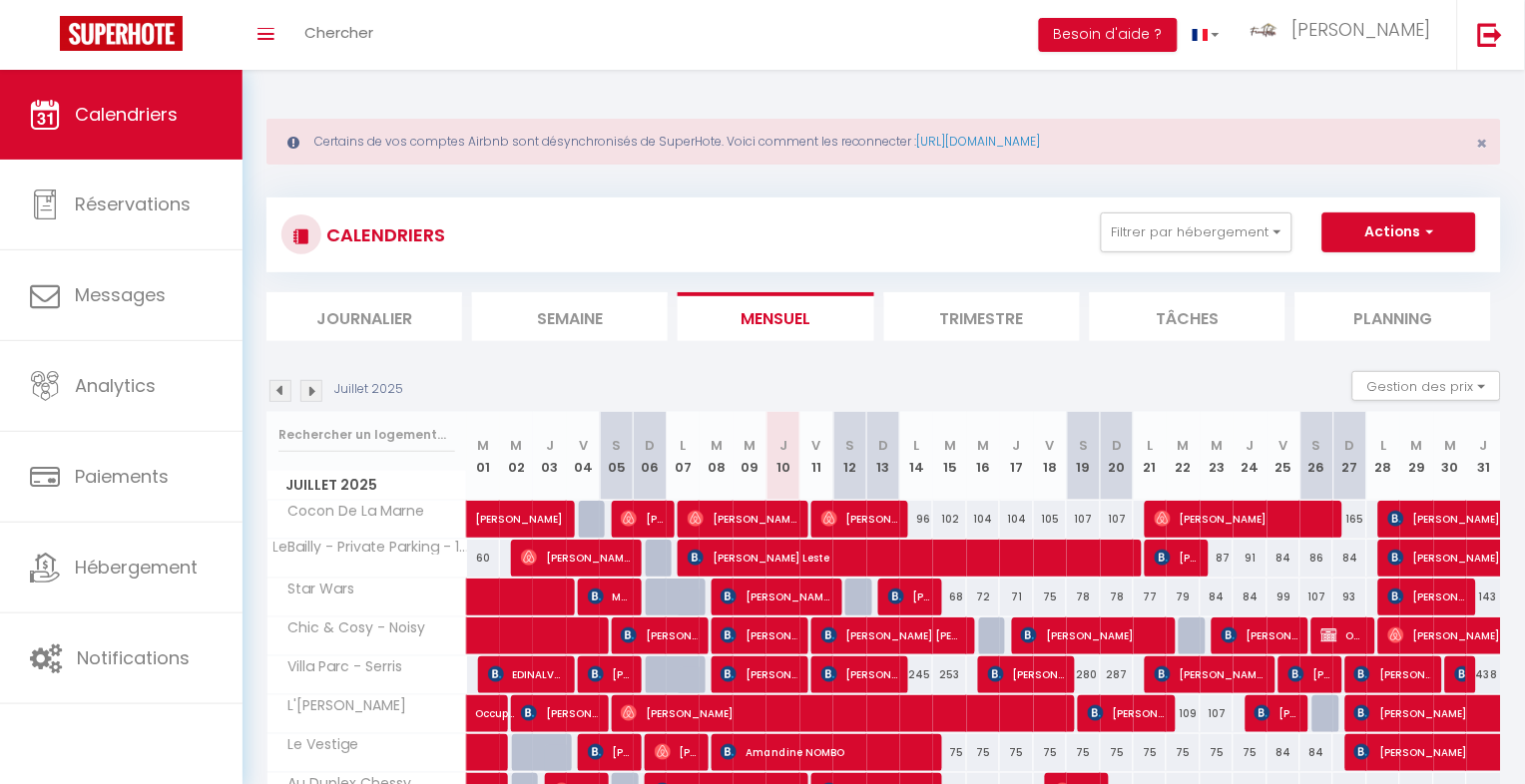 click on "CALENDRIERS
Filtrer par hébergement
Chessy Serris T4       Au Duplex Chessy     Chessy Serris T2       LeBailly - Private Parking - 10min DisneyLand     Star Wars     L'Hortensia     Au Vasco de Gama     Au Bailly - 10min Disneyland     Au Bouton d'Or     Villiers sur Marne T2       Au Rouy     Villers sur Marne T3/T4       Cosy Villa - Le Perreux     Drancy T4       Le Saphir     Autres       Cocon De Vincennes     Maison Marvel     Magny's Oasis     Le Saphir     Au Bailly - 10min Disneyland     Cosy Villa - Le Perreux     Chez Steph & Sophie     Villiers sur marne Studio       Le Vestige     Chessy T3       Magny's Oasis     Maison Marvel     Planète Erevan     Champigny-sur-Marne T3-T4       Cocon De La Marne     Vincennes T2       Cocon De Vincennes     Autres       Villa Parc - Serris     Chic & Cosy - Noisy     Souplex Paris 14    Effacer   Sauvegarder
Actions
Nouvelle réservation" at bounding box center (883, 234) 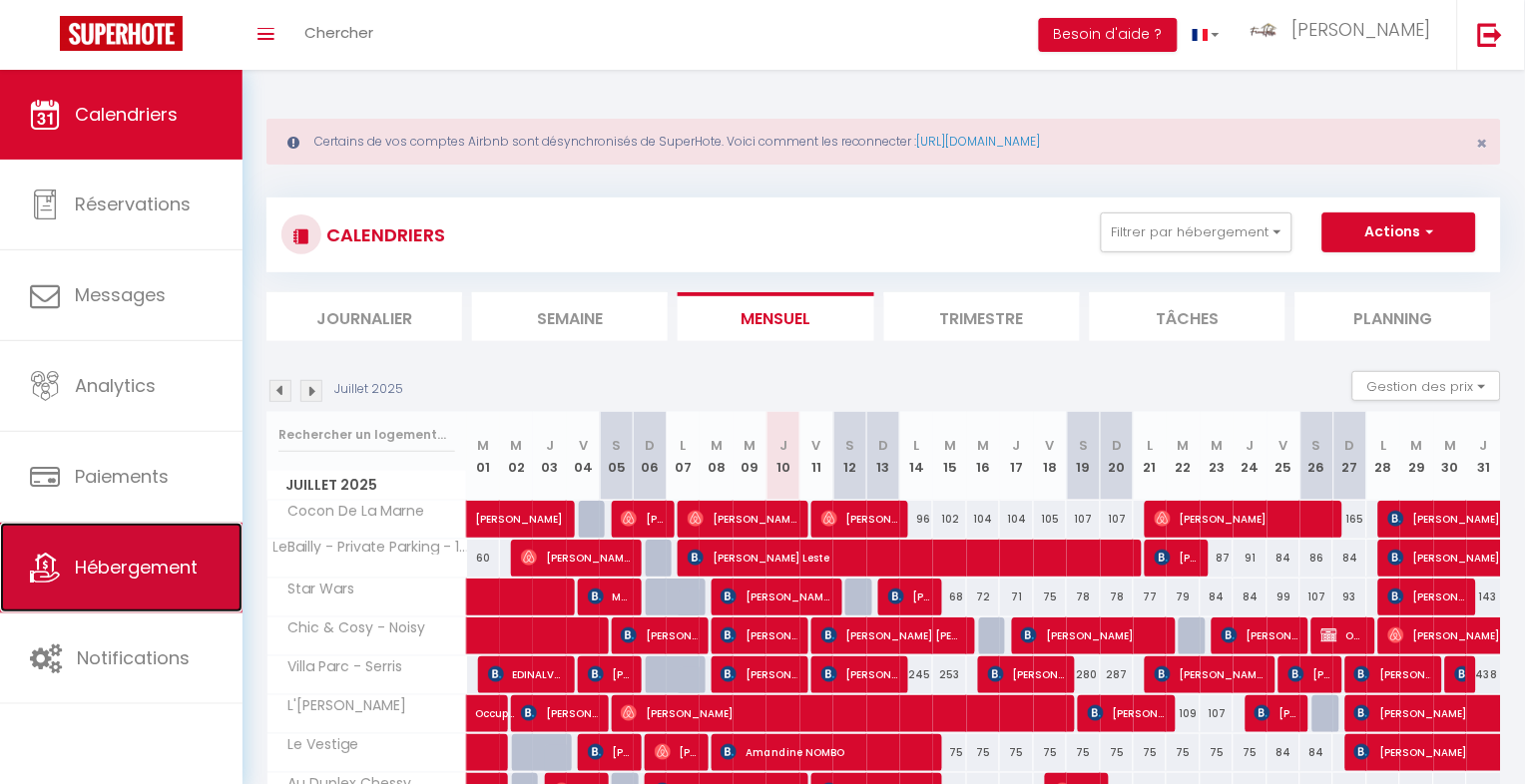 click on "Hébergement" at bounding box center [121, 568] 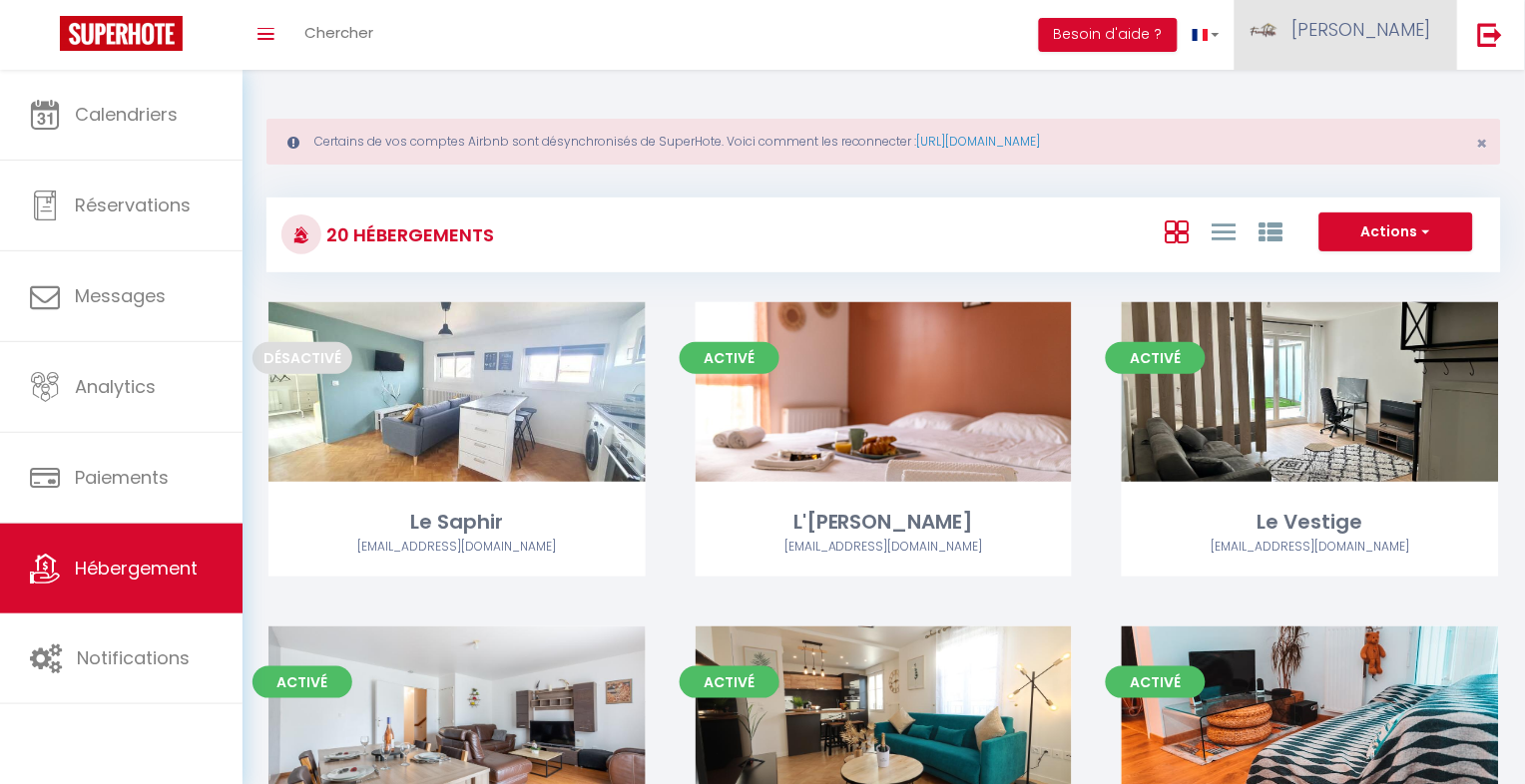 click on "[PERSON_NAME]" at bounding box center [1362, 29] 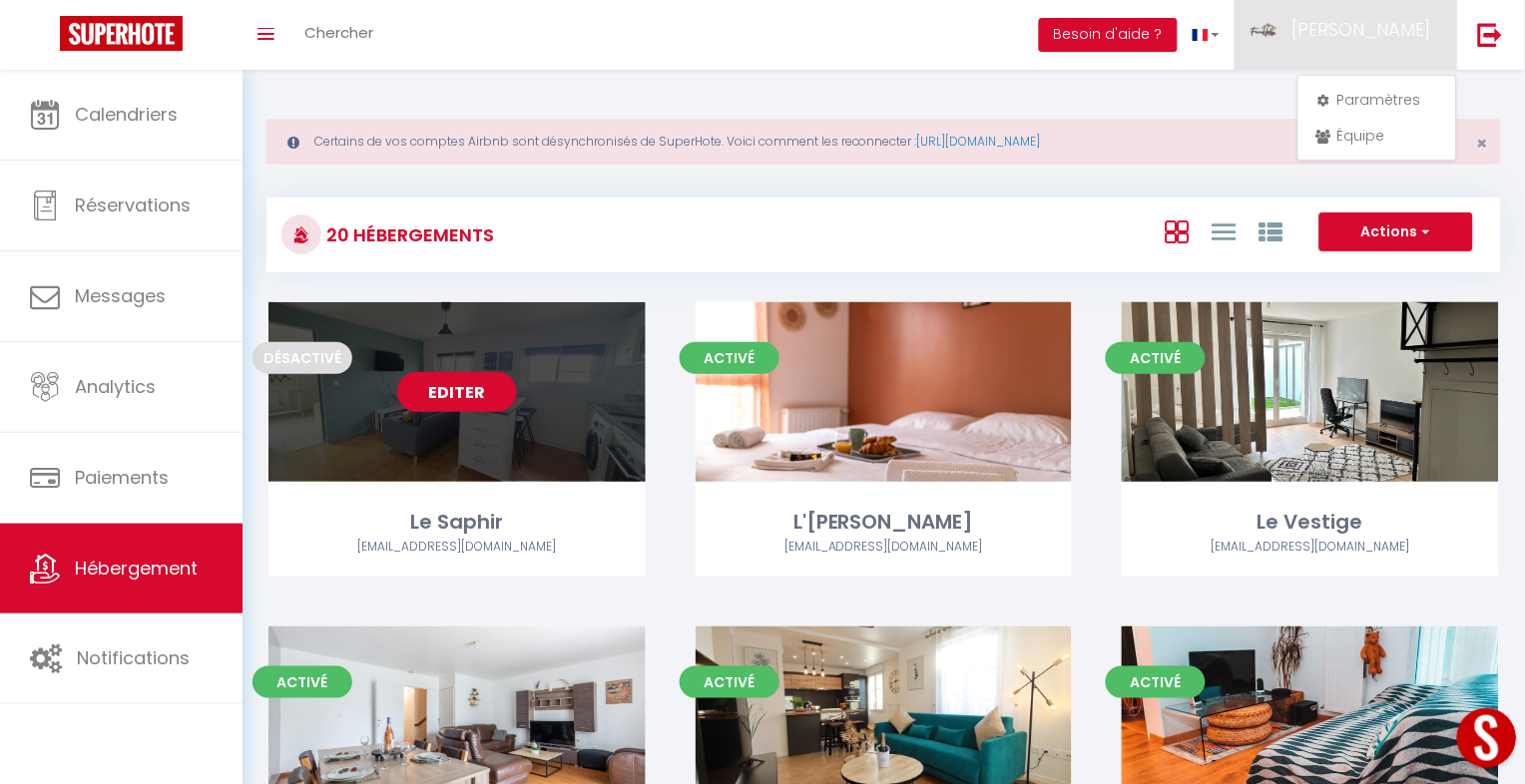 click on "Editer" at bounding box center (457, 392) 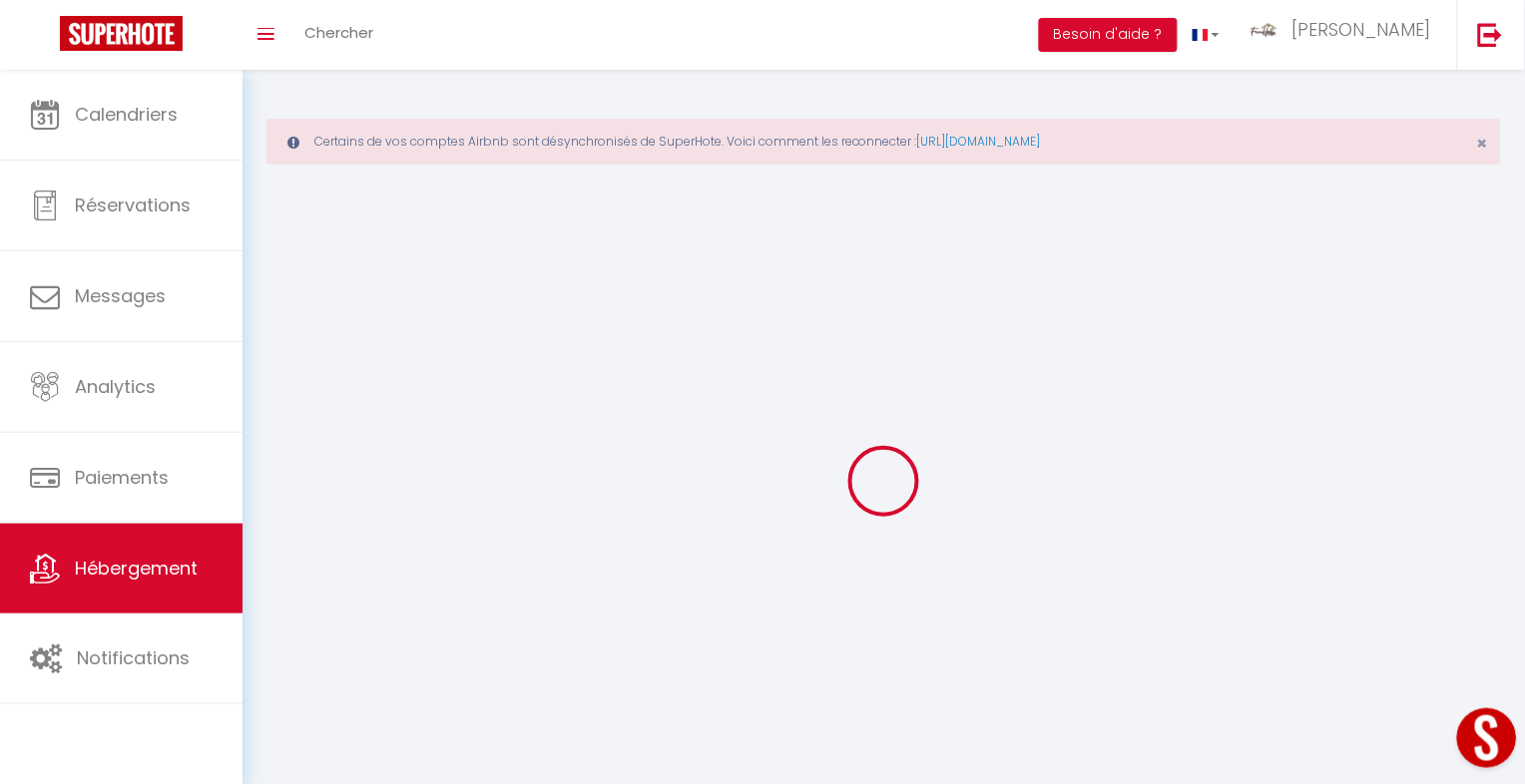 select on "1" 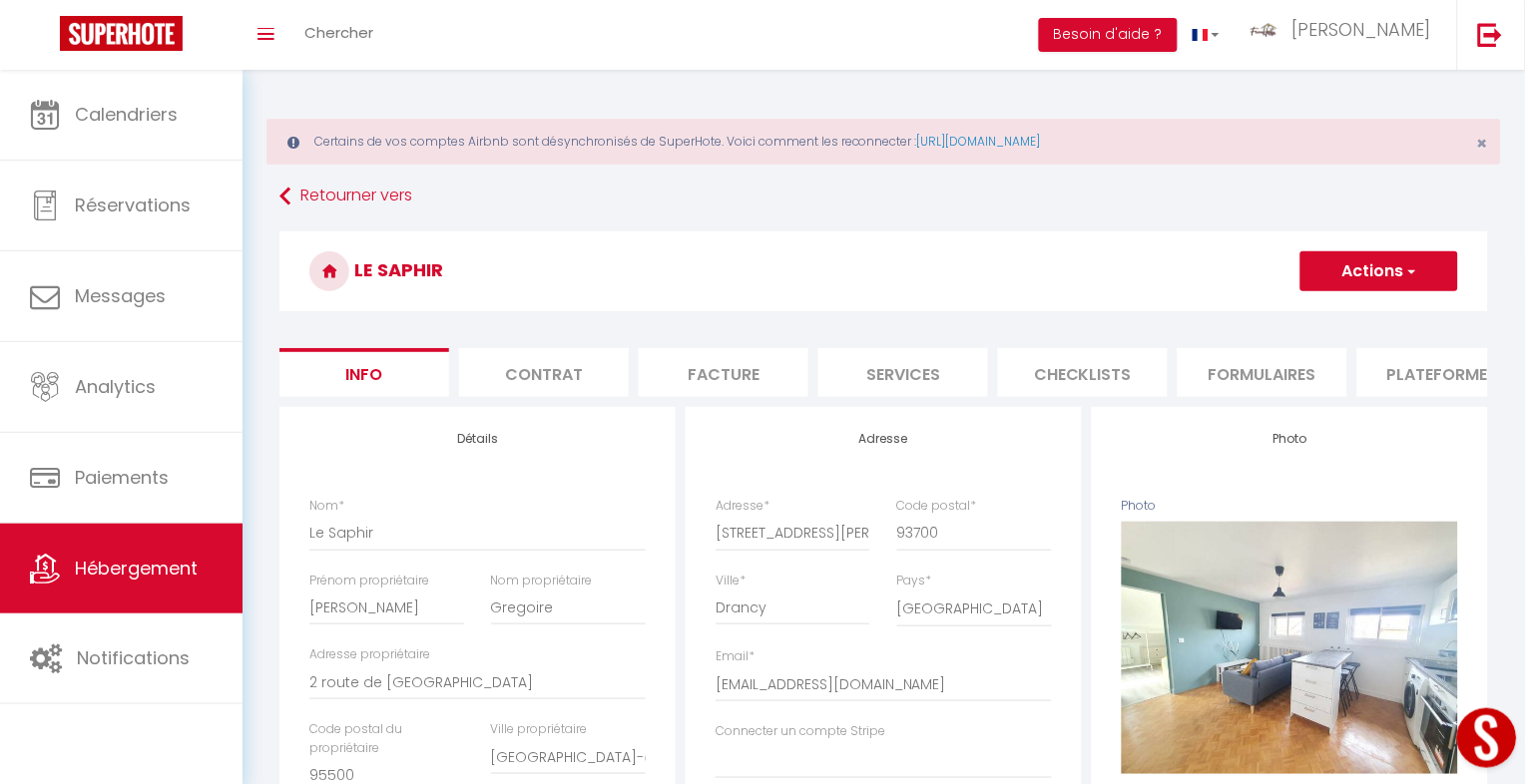 click at bounding box center (1410, 271) 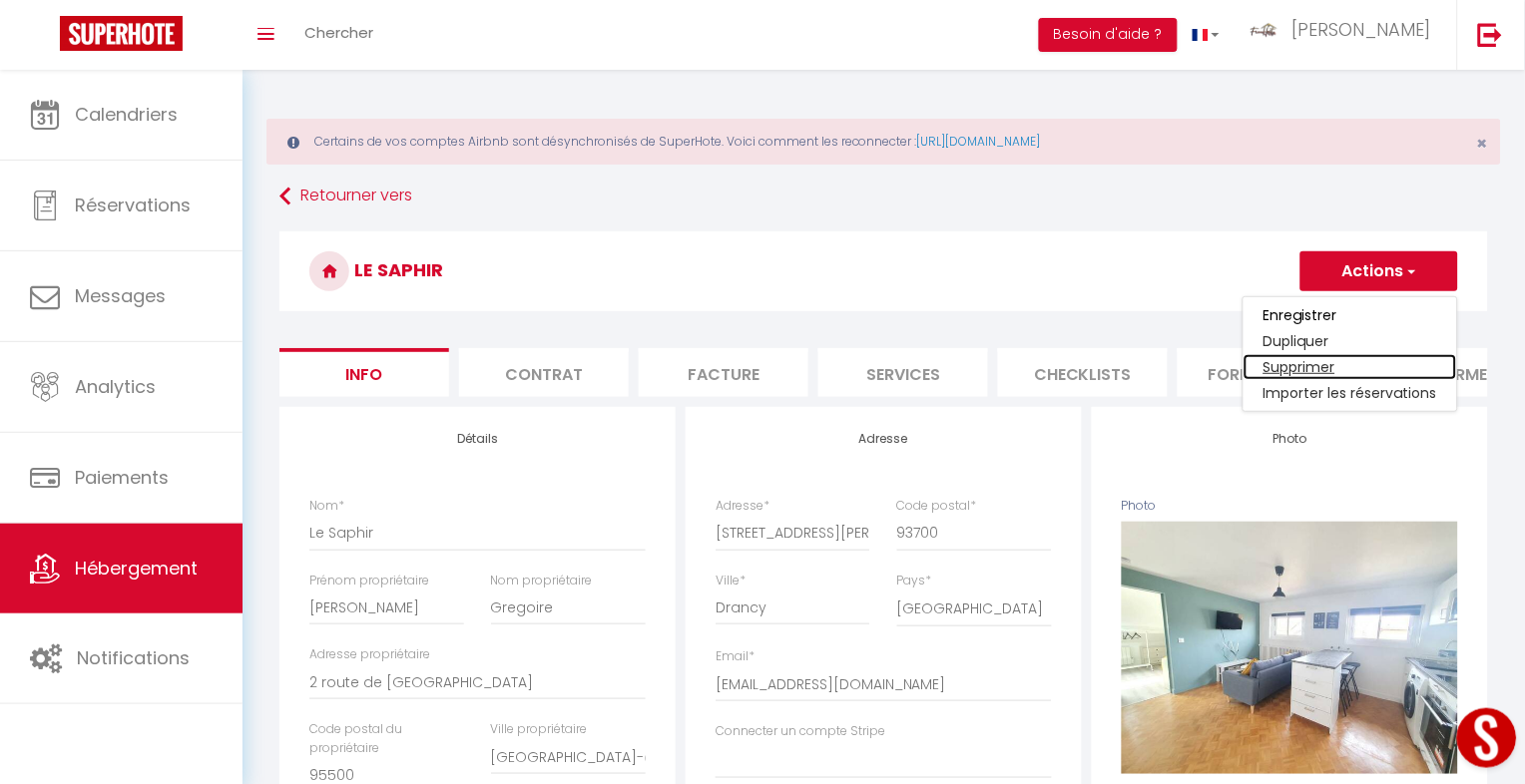 click on "Supprimer" at bounding box center [1350, 367] 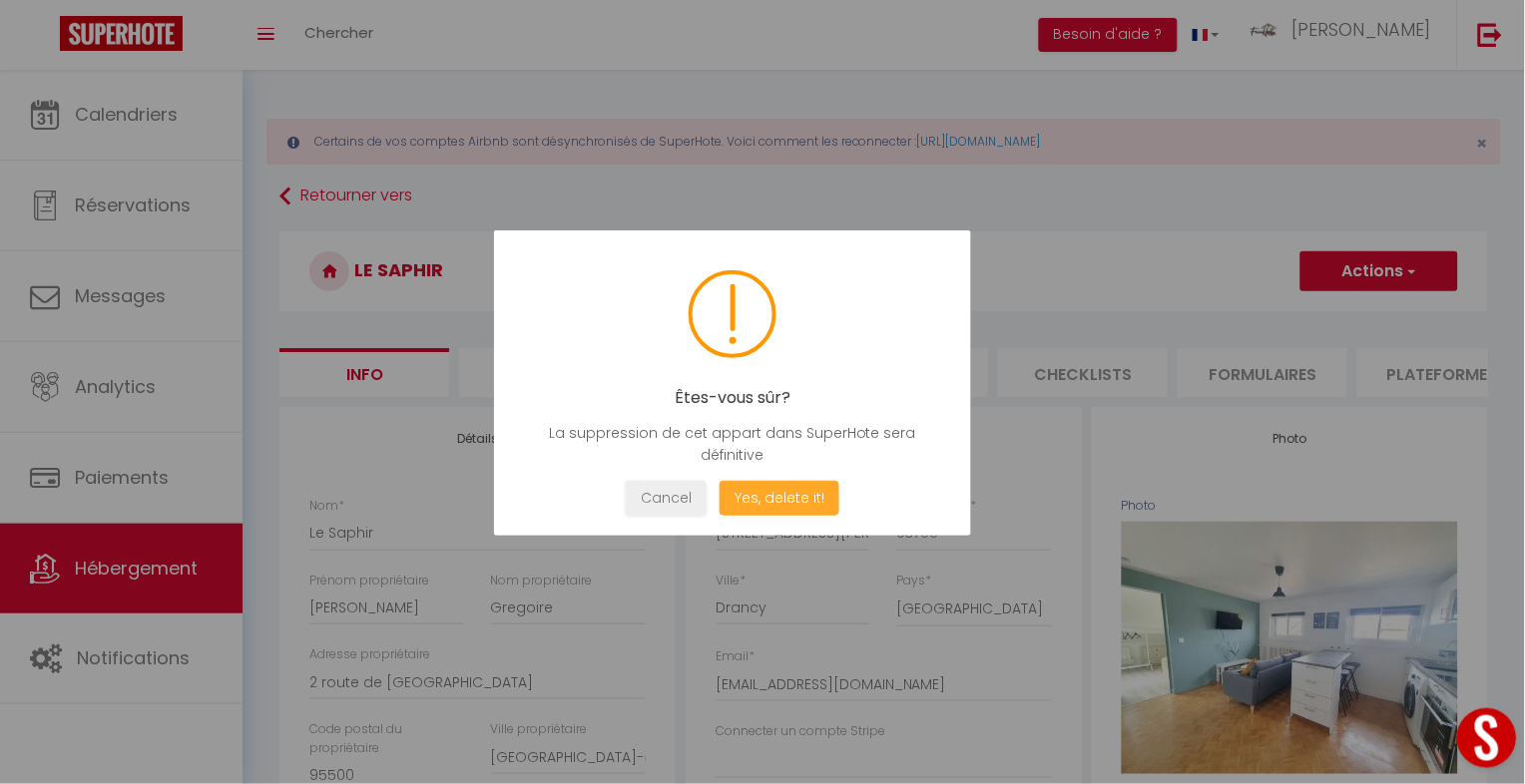 click on "Yes, delete it!" at bounding box center (779, 498) 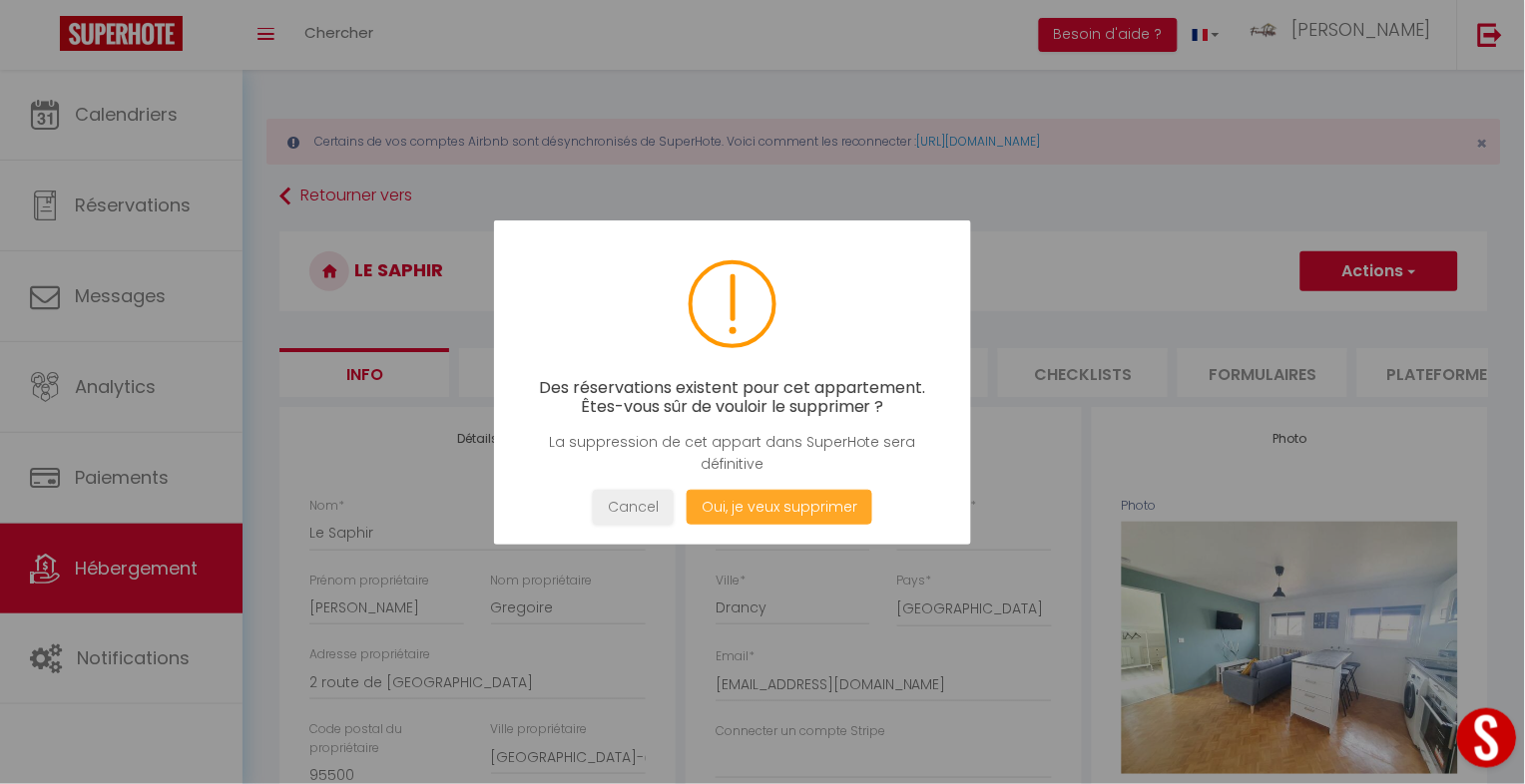 click on "Oui, je veux supprimer" at bounding box center [779, 507] 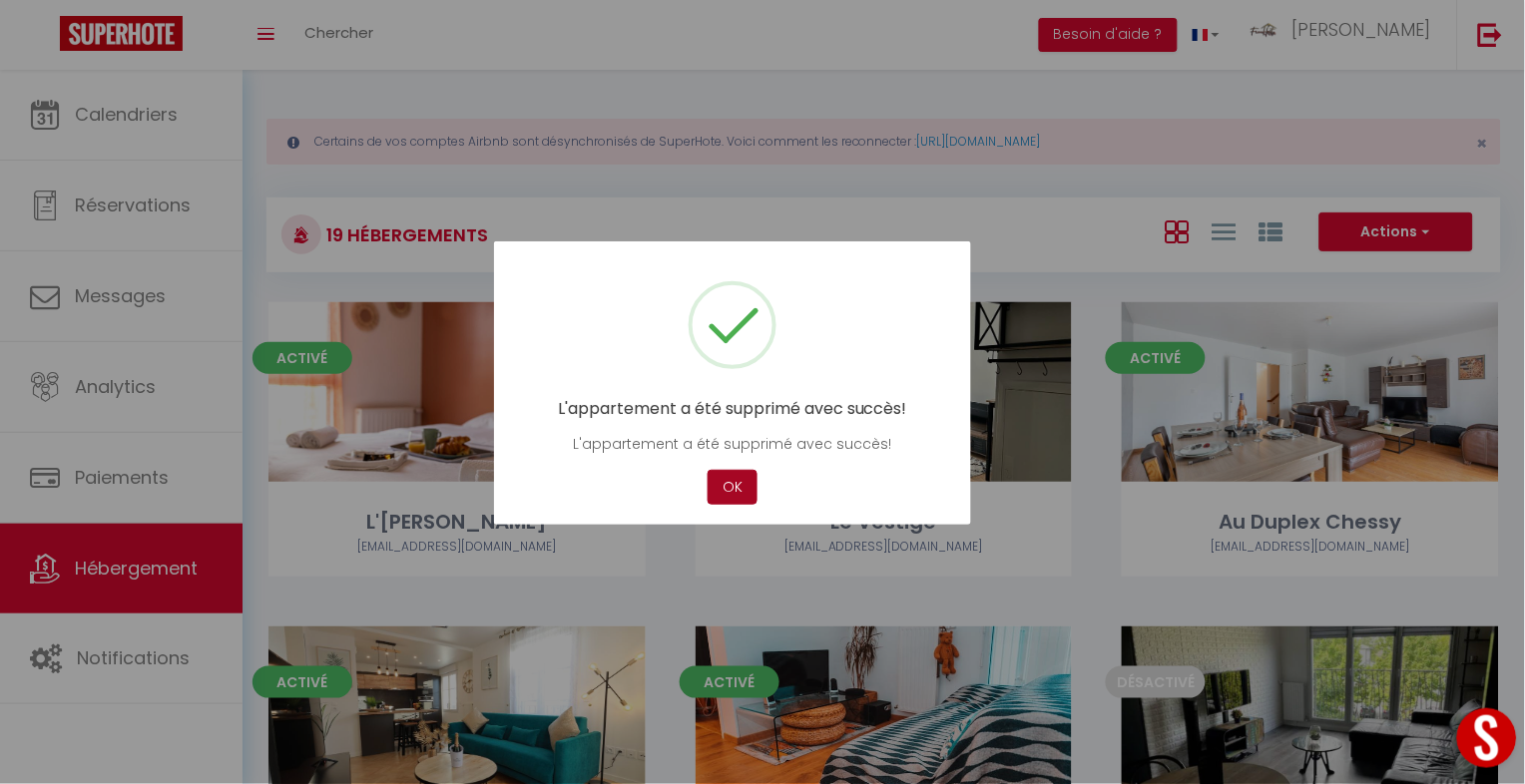 click on "OK" at bounding box center (733, 487) 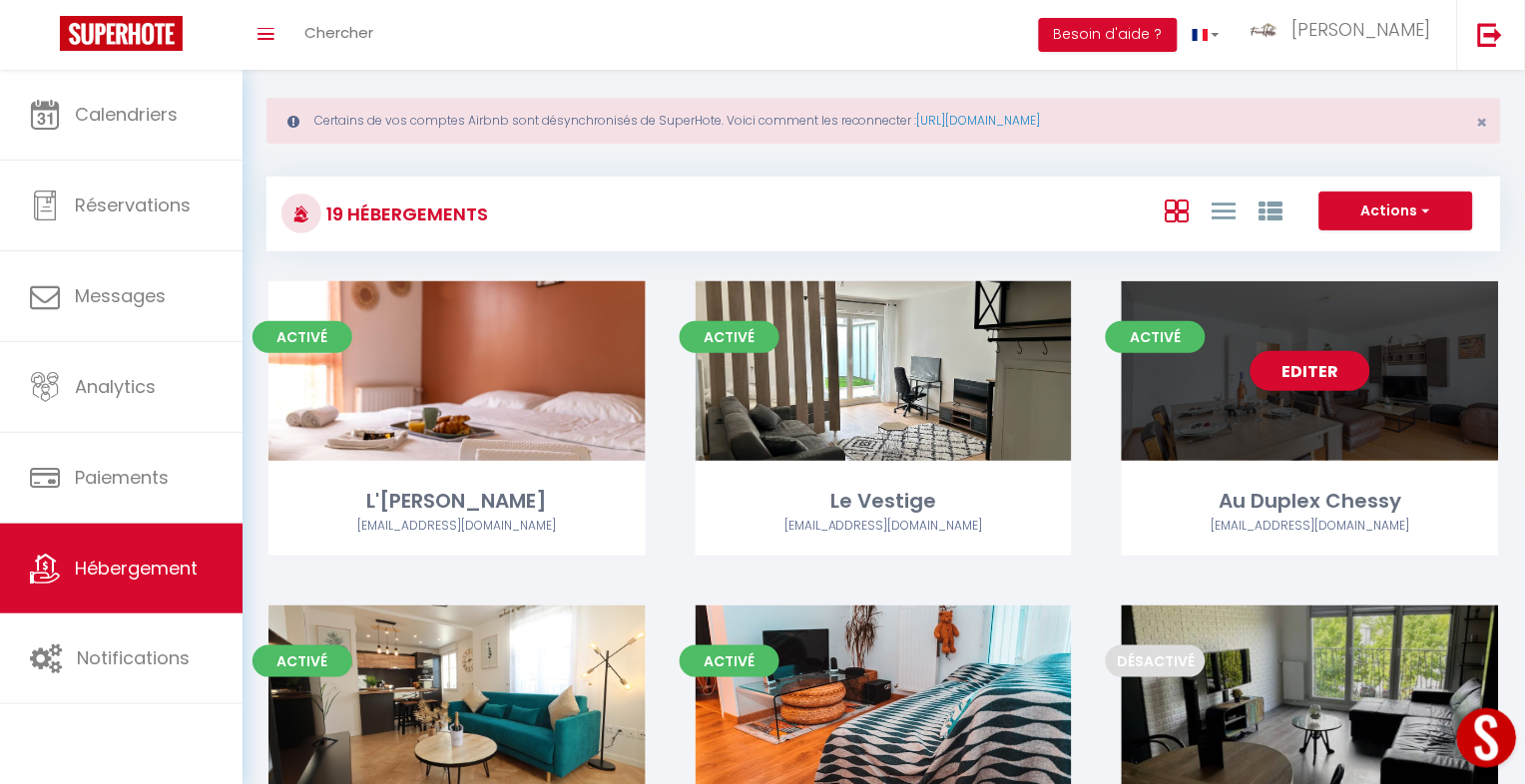 scroll, scrollTop: 0, scrollLeft: 0, axis: both 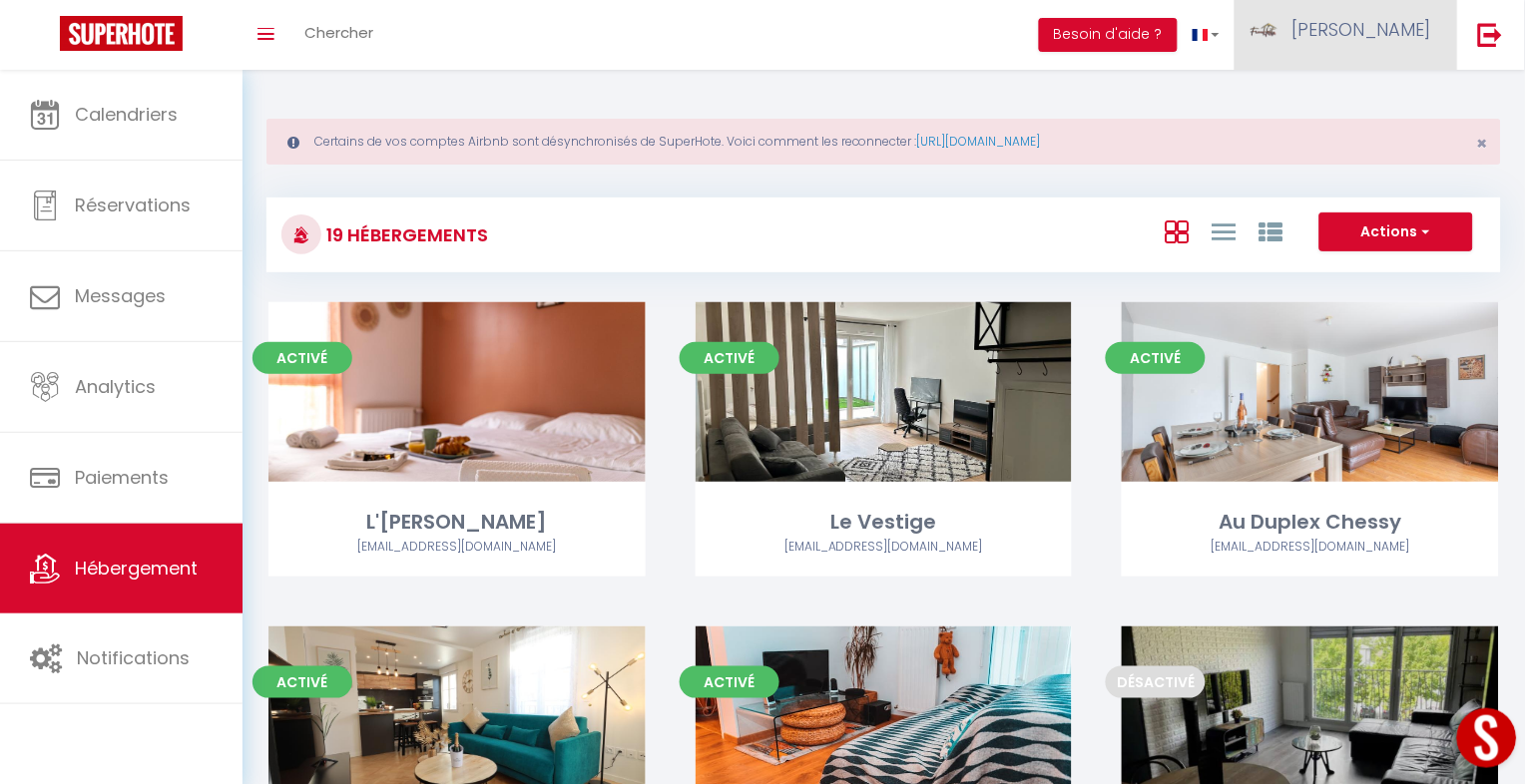 click on "[PERSON_NAME]" at bounding box center (1362, 29) 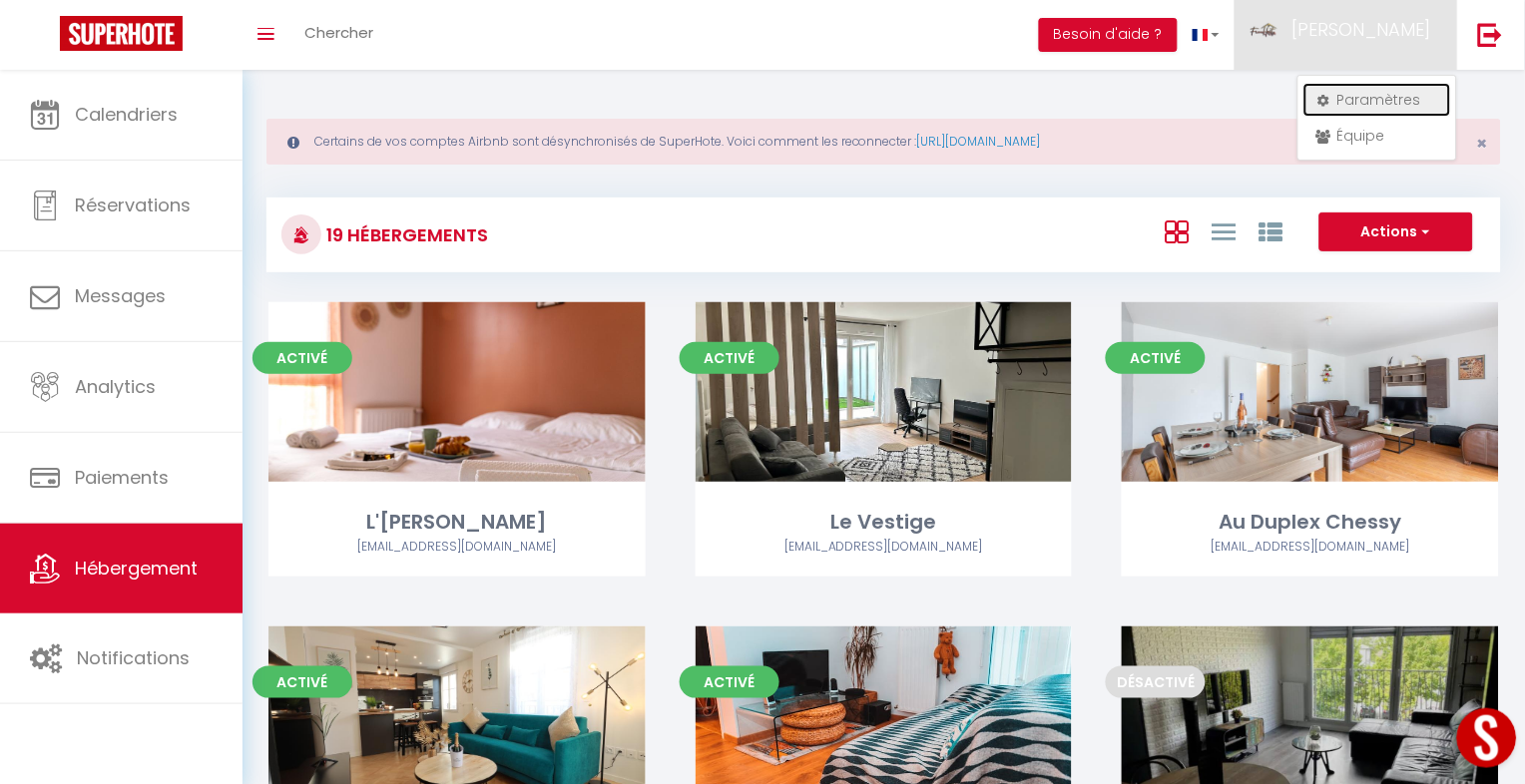 click on "Paramètres" at bounding box center [1377, 100] 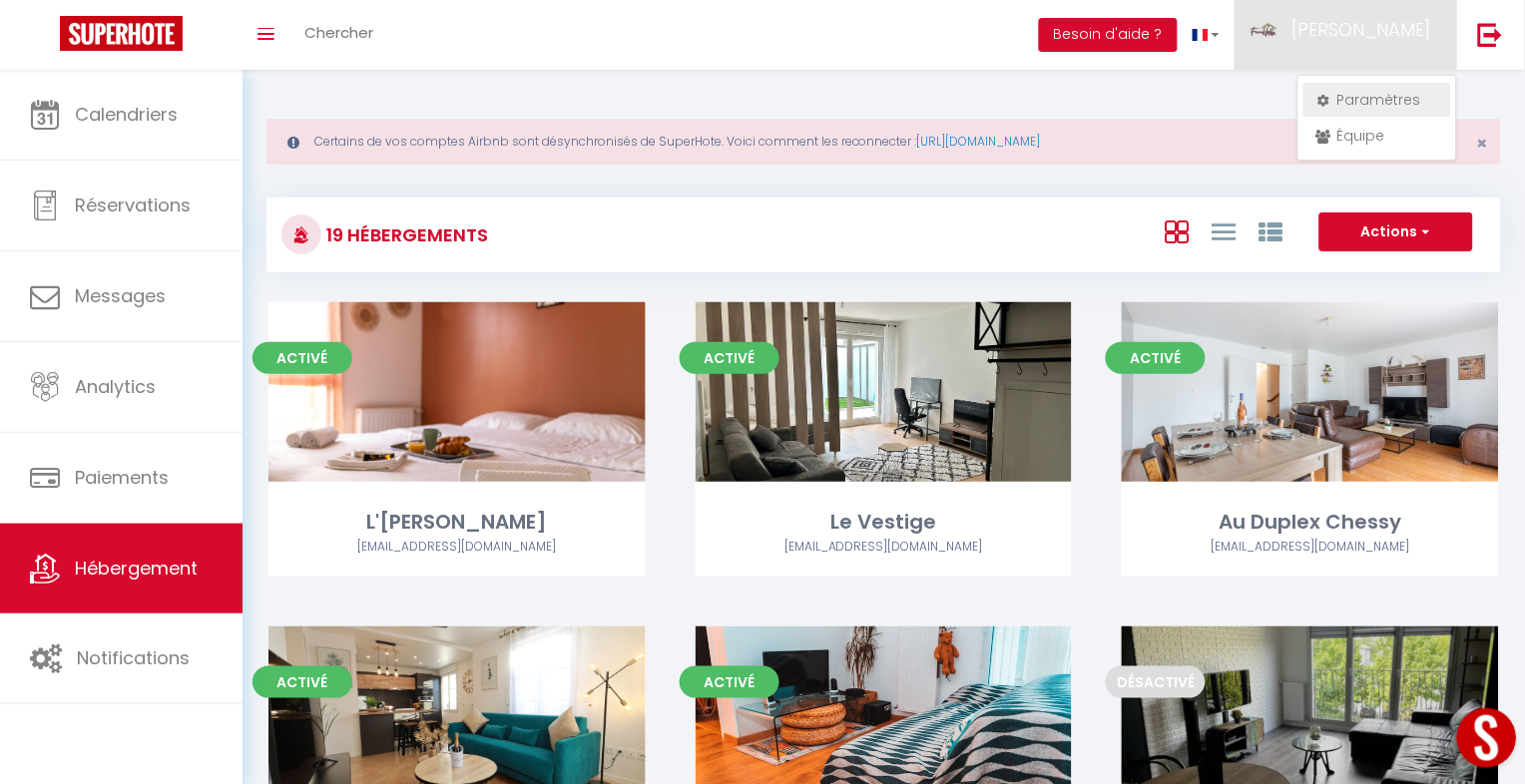 select on "fr" 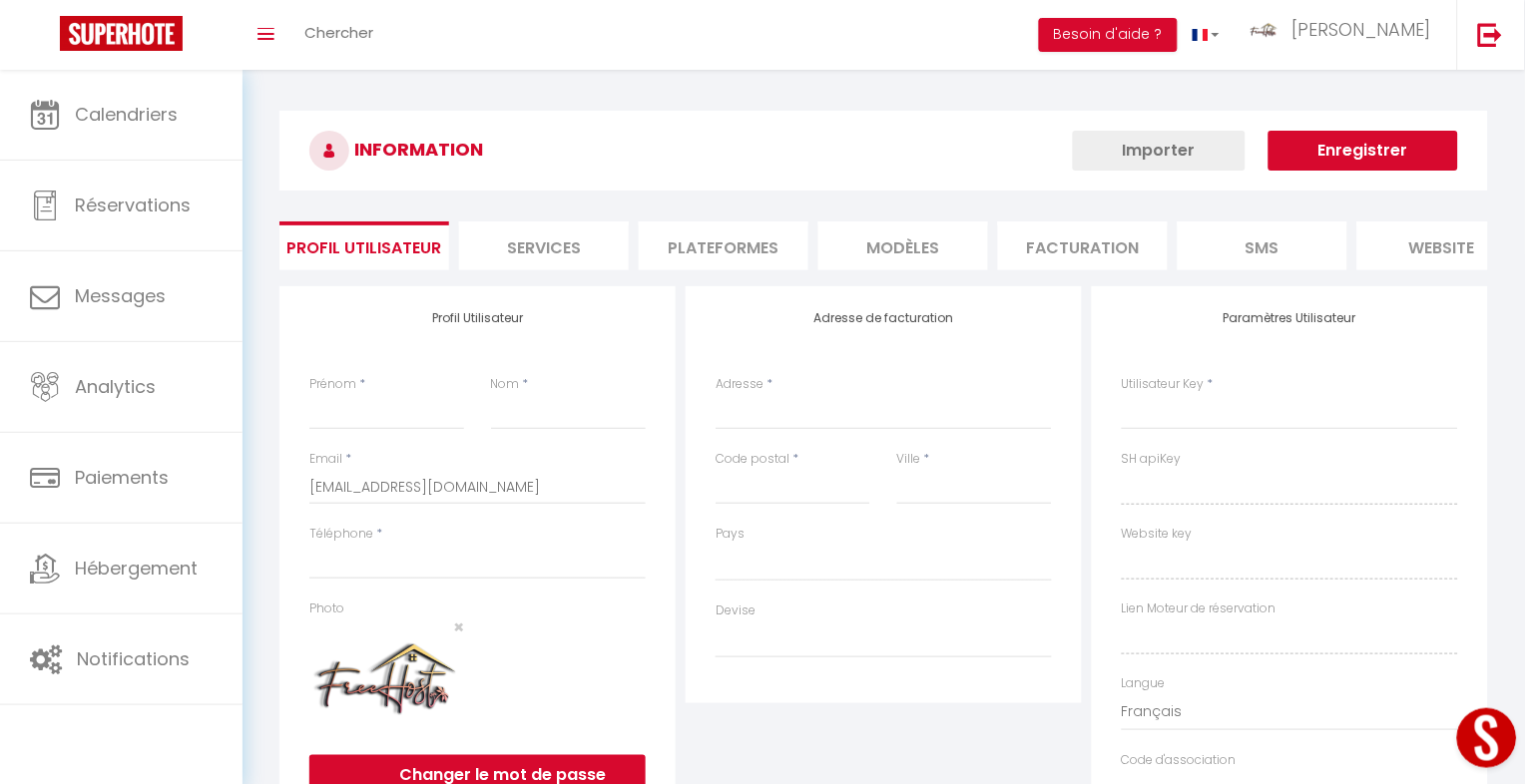 select 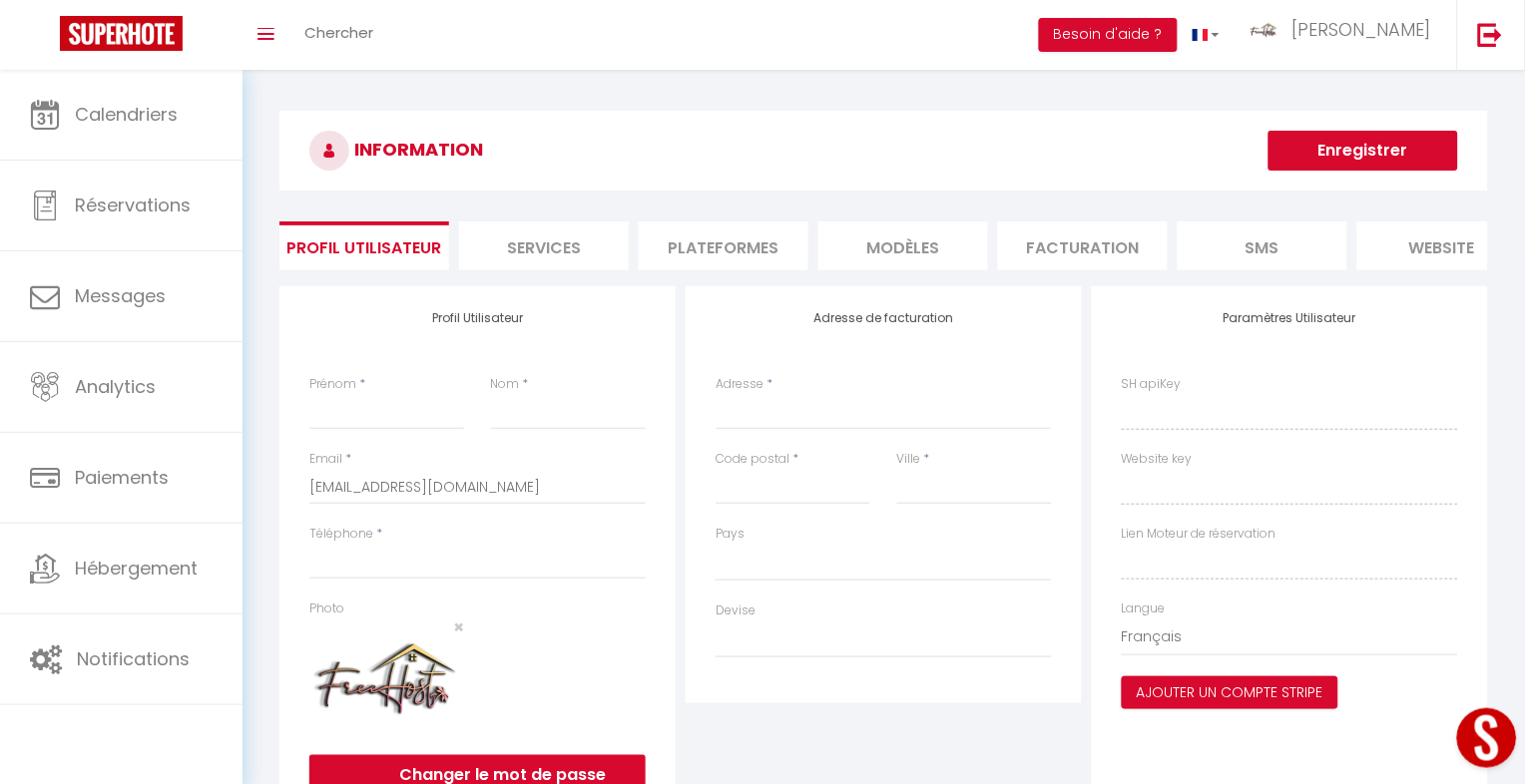 select 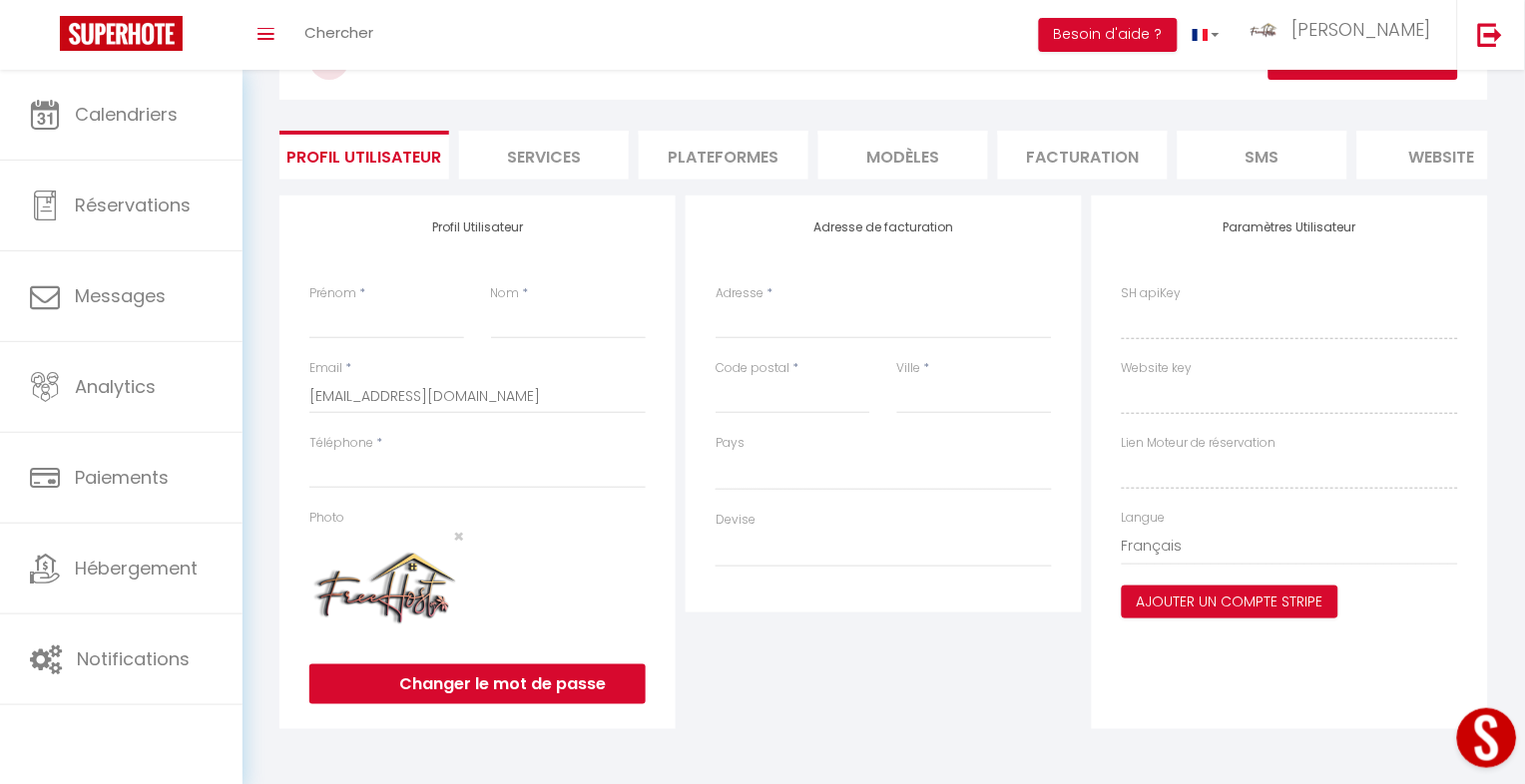 click on "Plateformes" at bounding box center [724, 155] 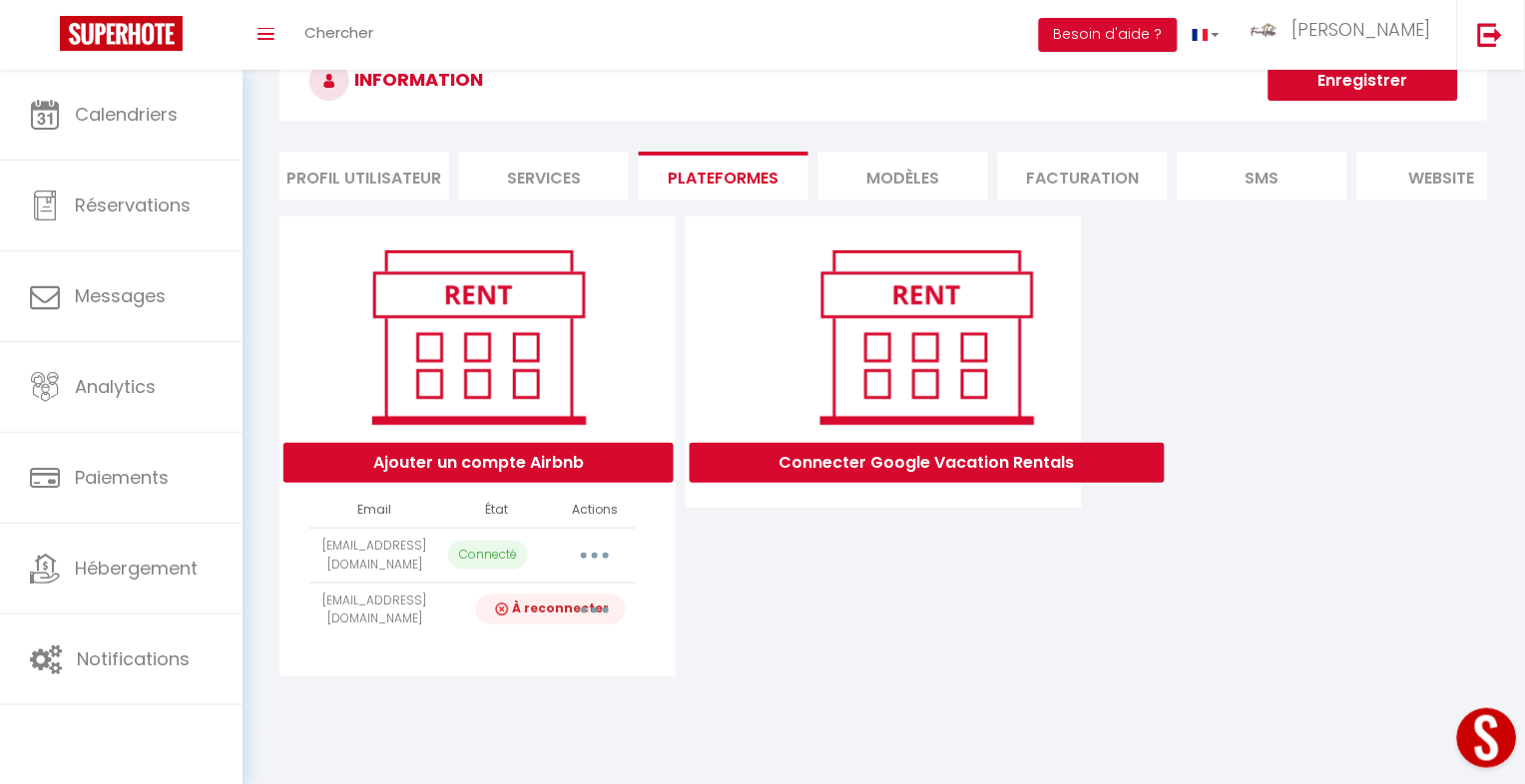 scroll, scrollTop: 70, scrollLeft: 0, axis: vertical 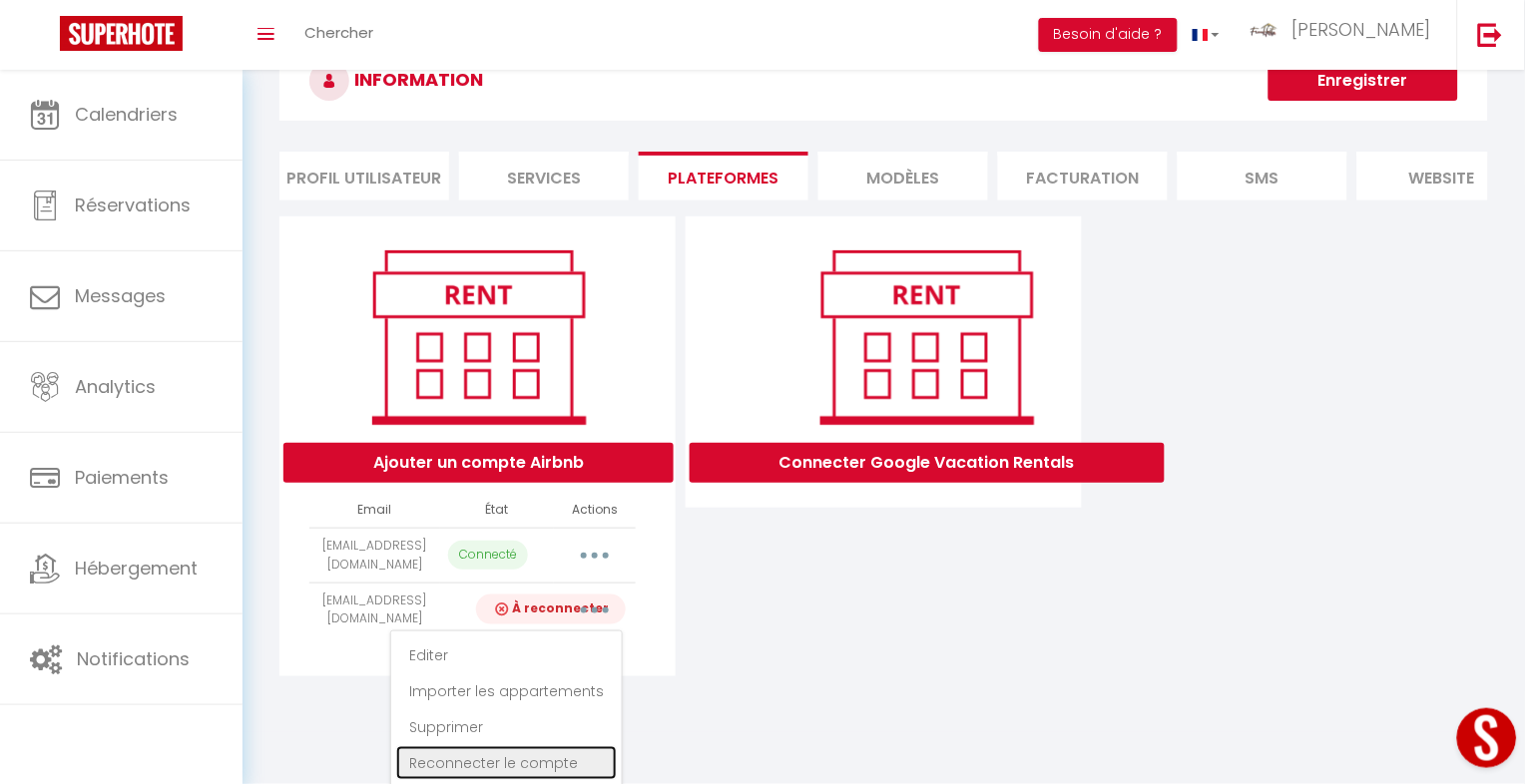 click on "Reconnecter le compte" at bounding box center [506, 763] 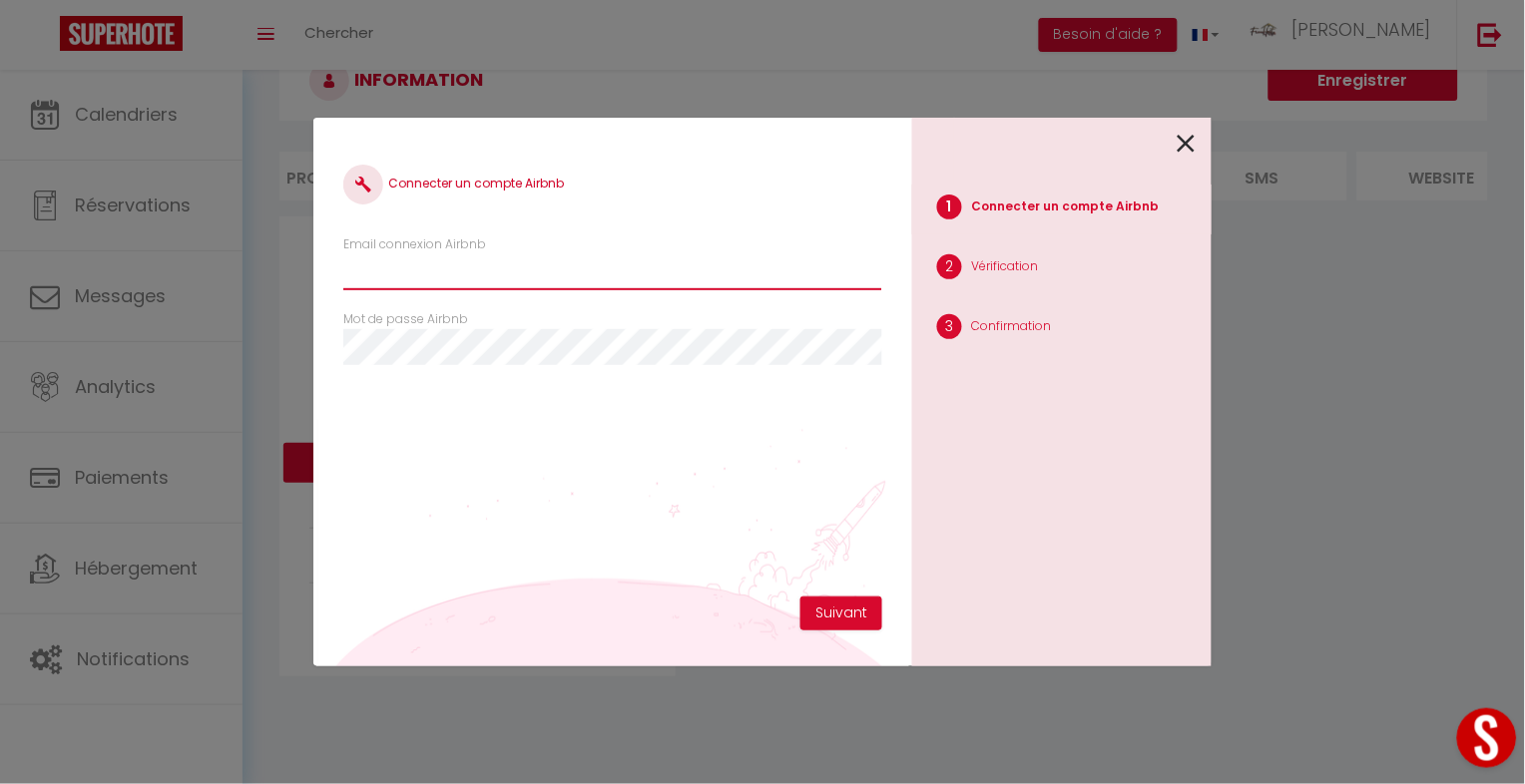 click on "Email connexion Airbnb" at bounding box center [613, 272] 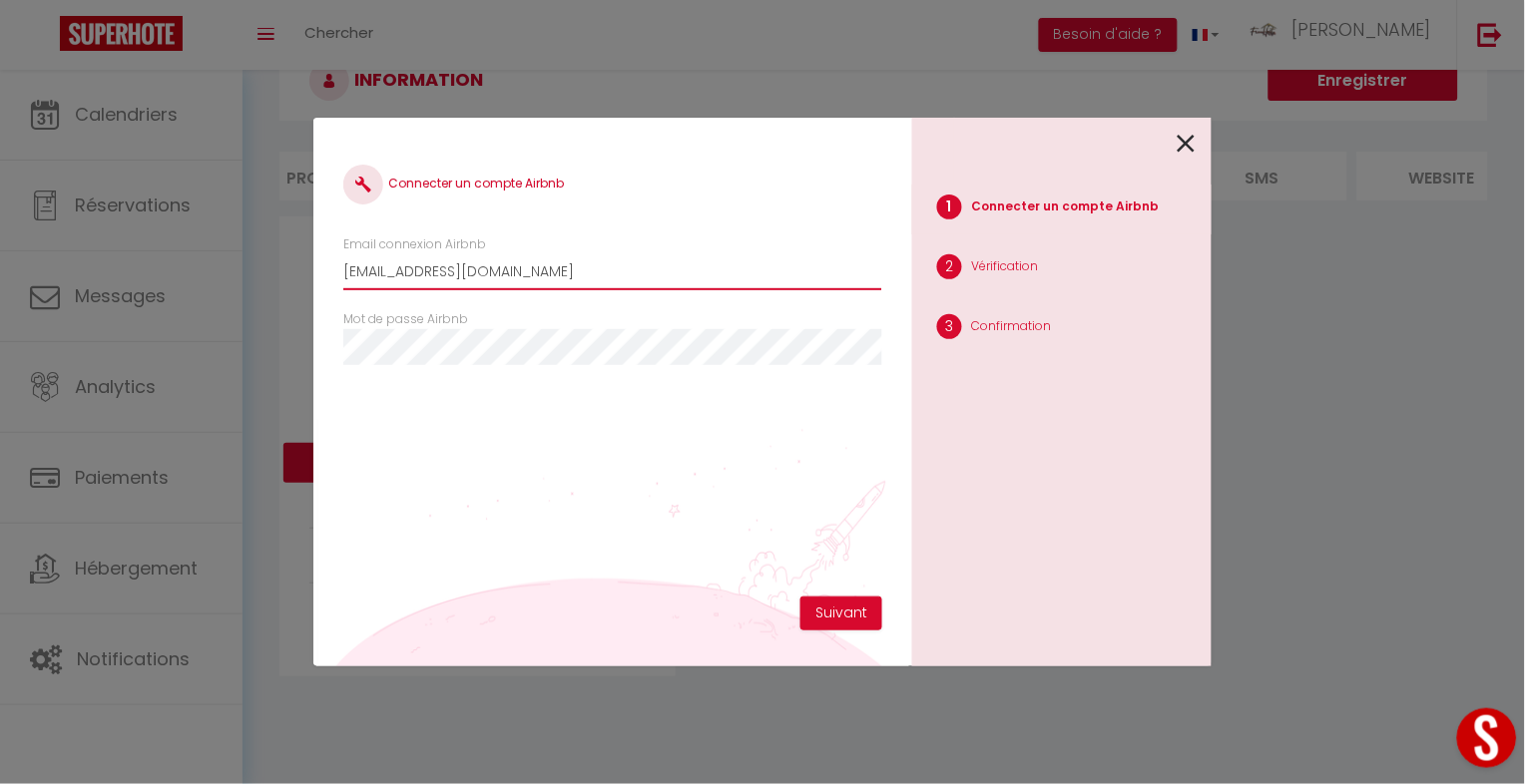 type on "[EMAIL_ADDRESS][DOMAIN_NAME]" 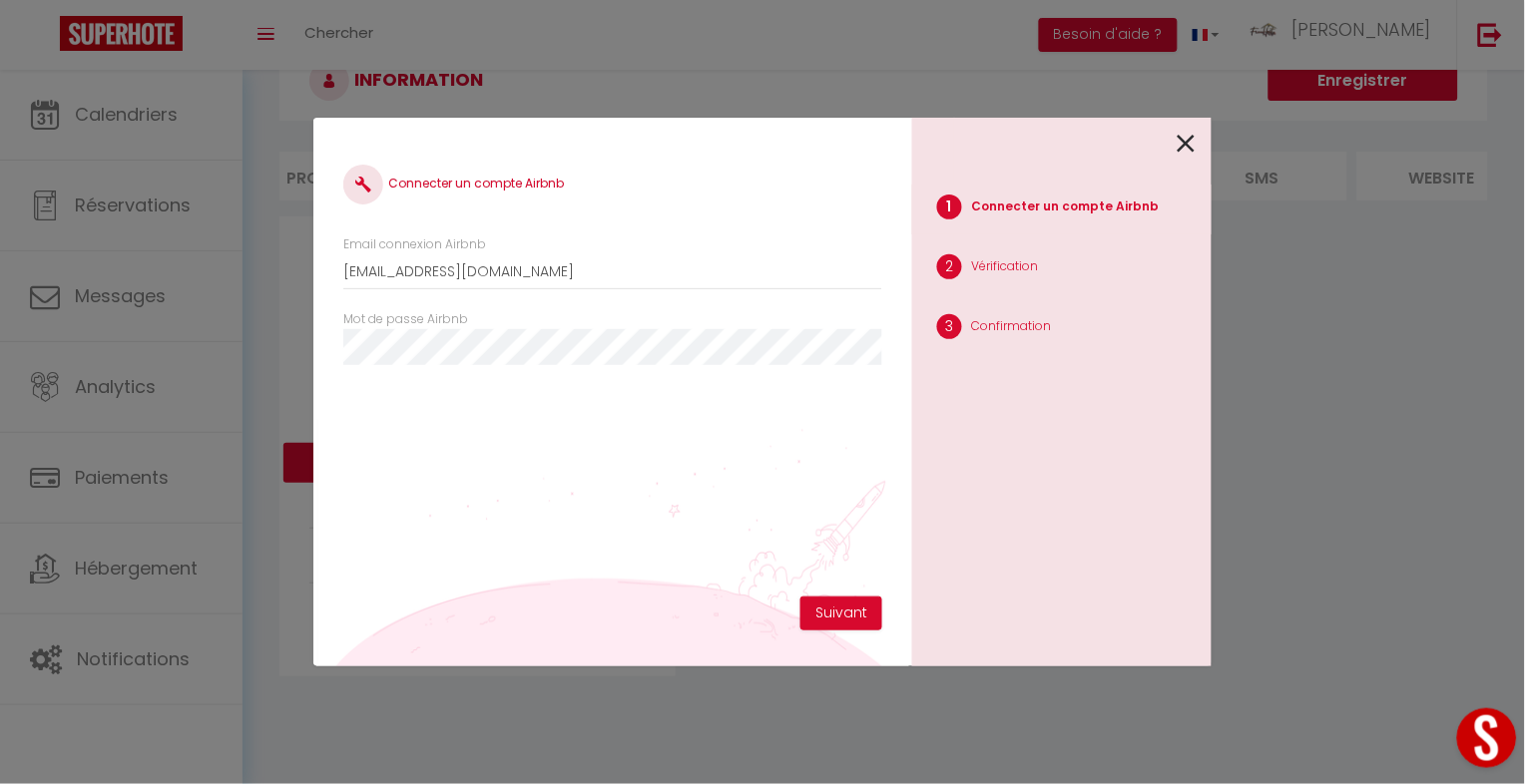 click on "Suivant" at bounding box center [841, 613] 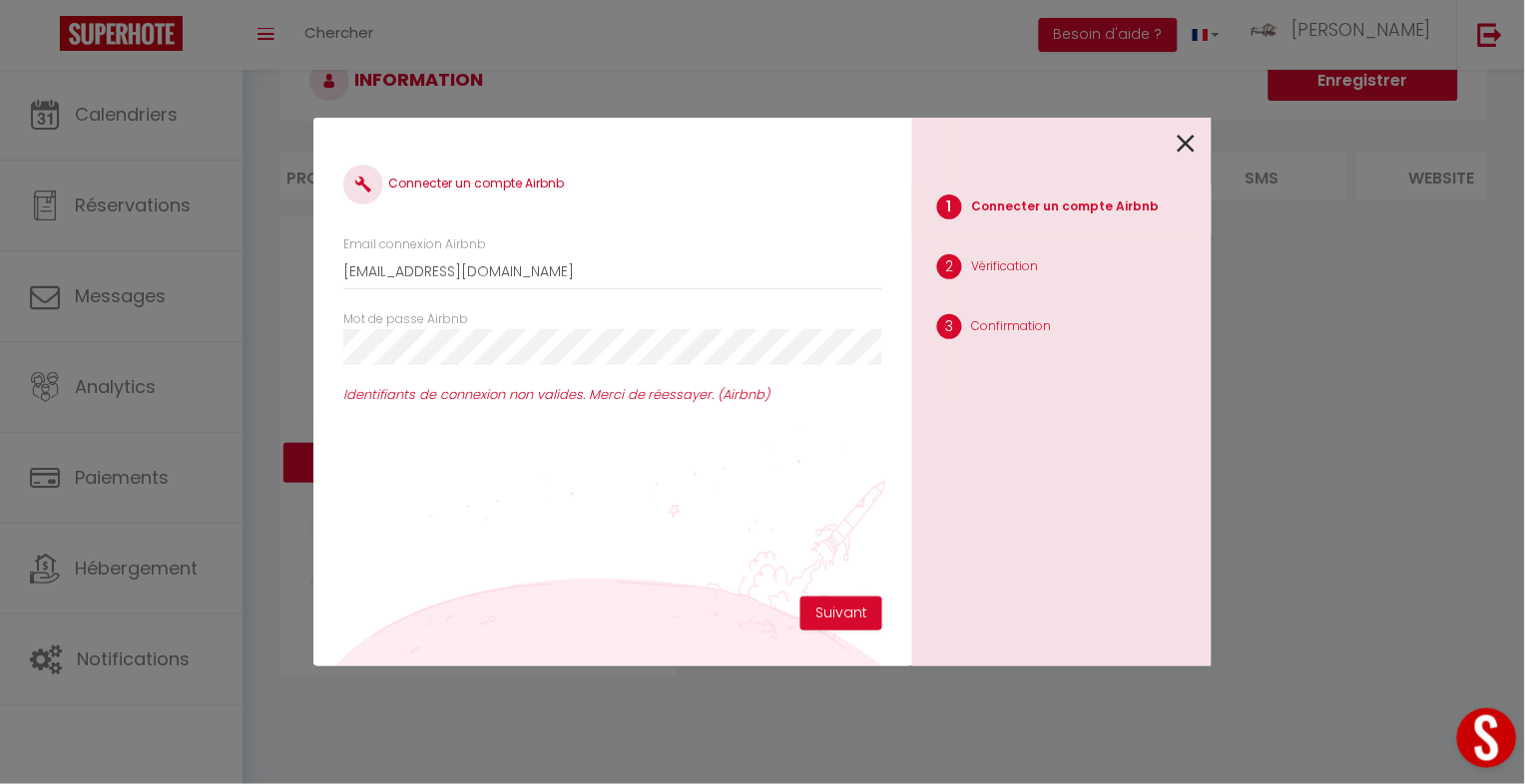 click on "Suivant" at bounding box center [841, 613] 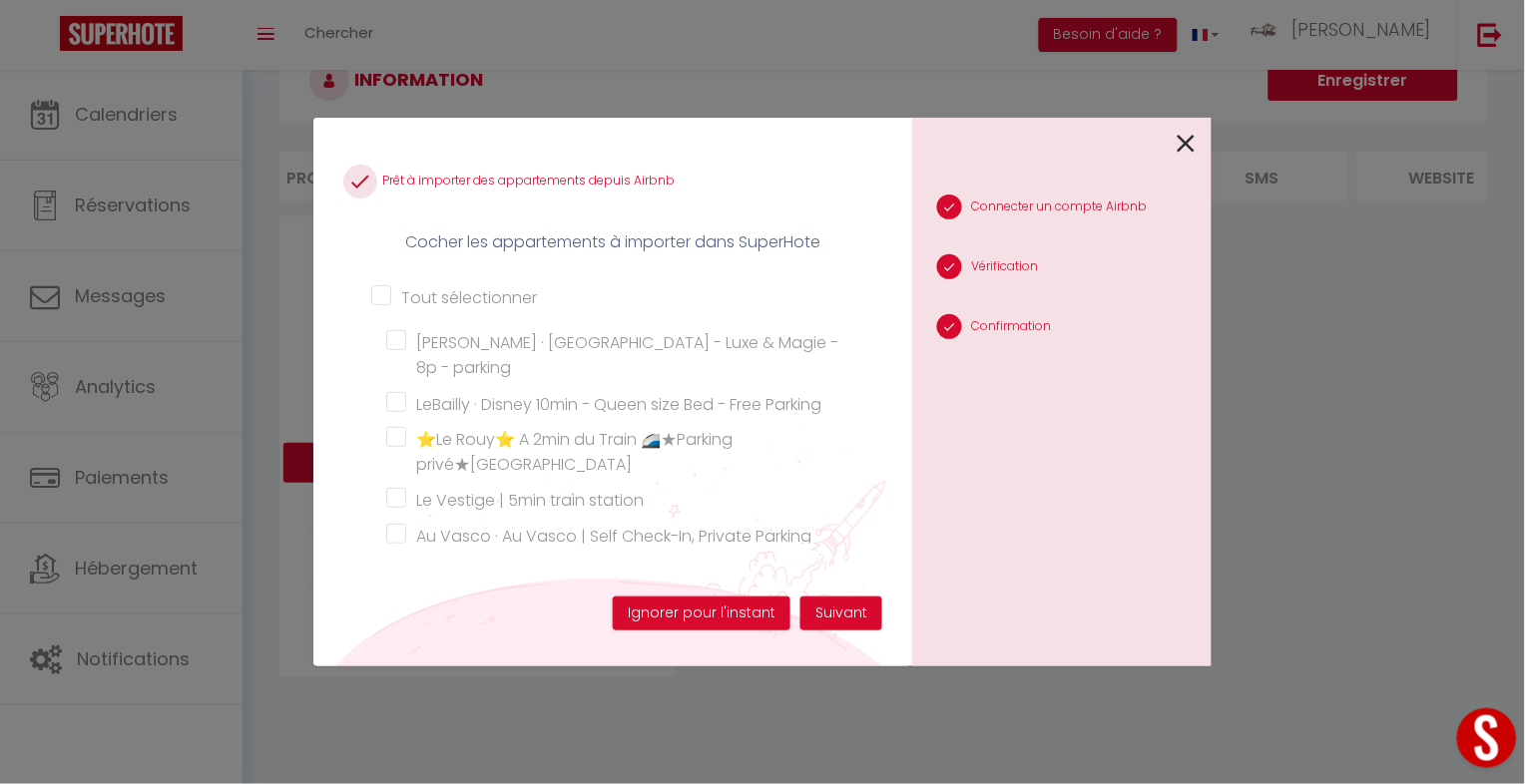 click at bounding box center [1187, 144] 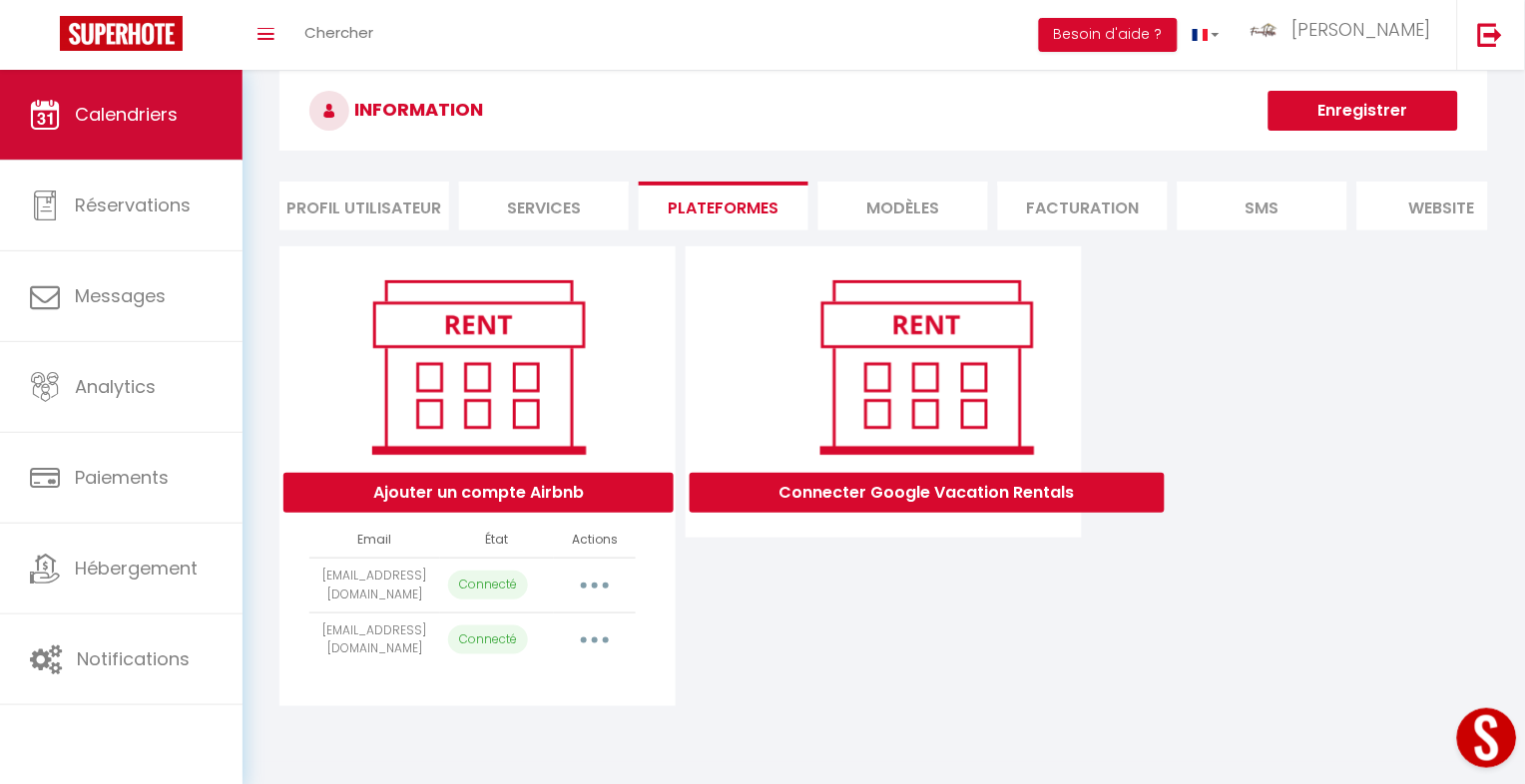 scroll, scrollTop: 37, scrollLeft: 0, axis: vertical 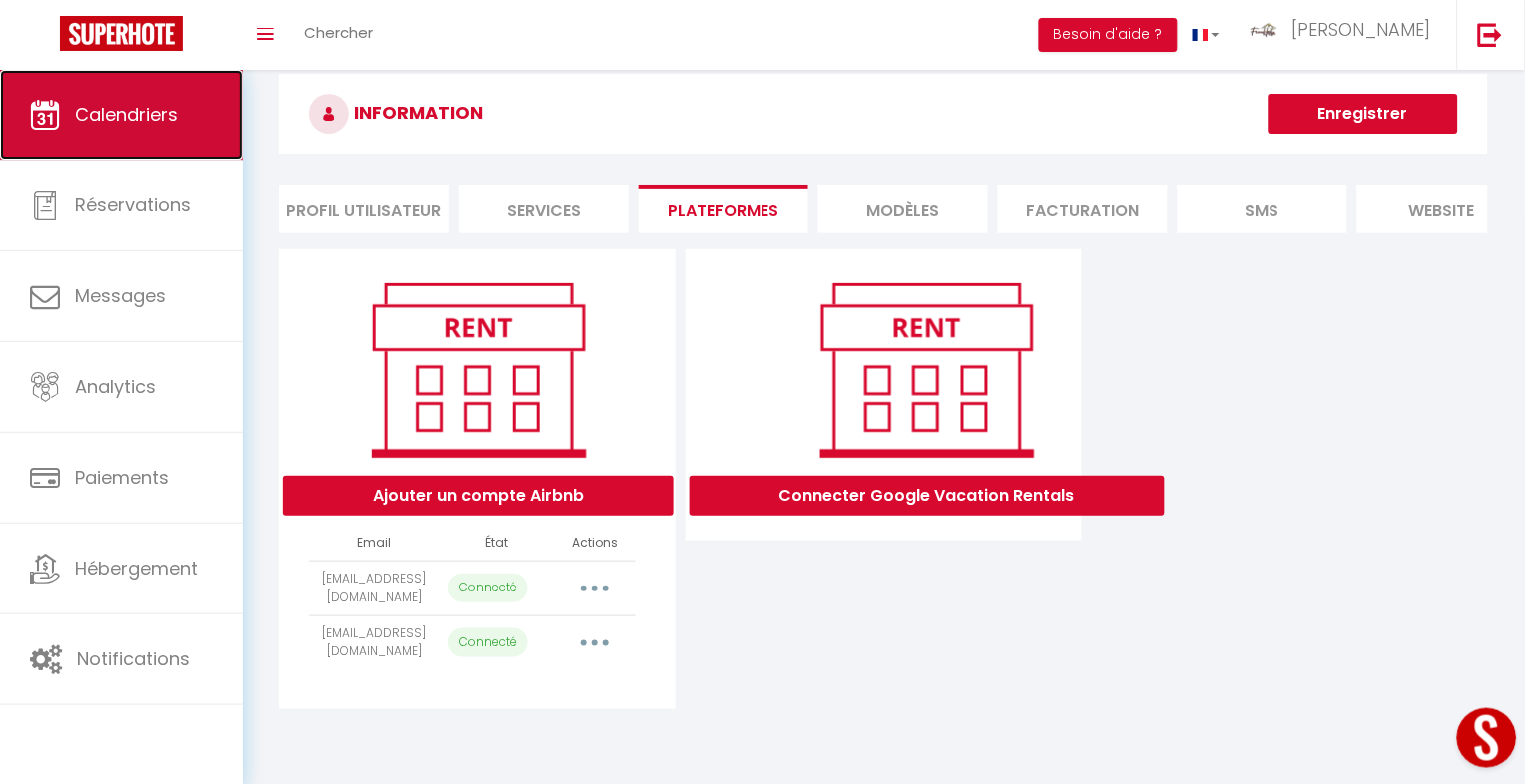 click on "Calendriers" at bounding box center [126, 114] 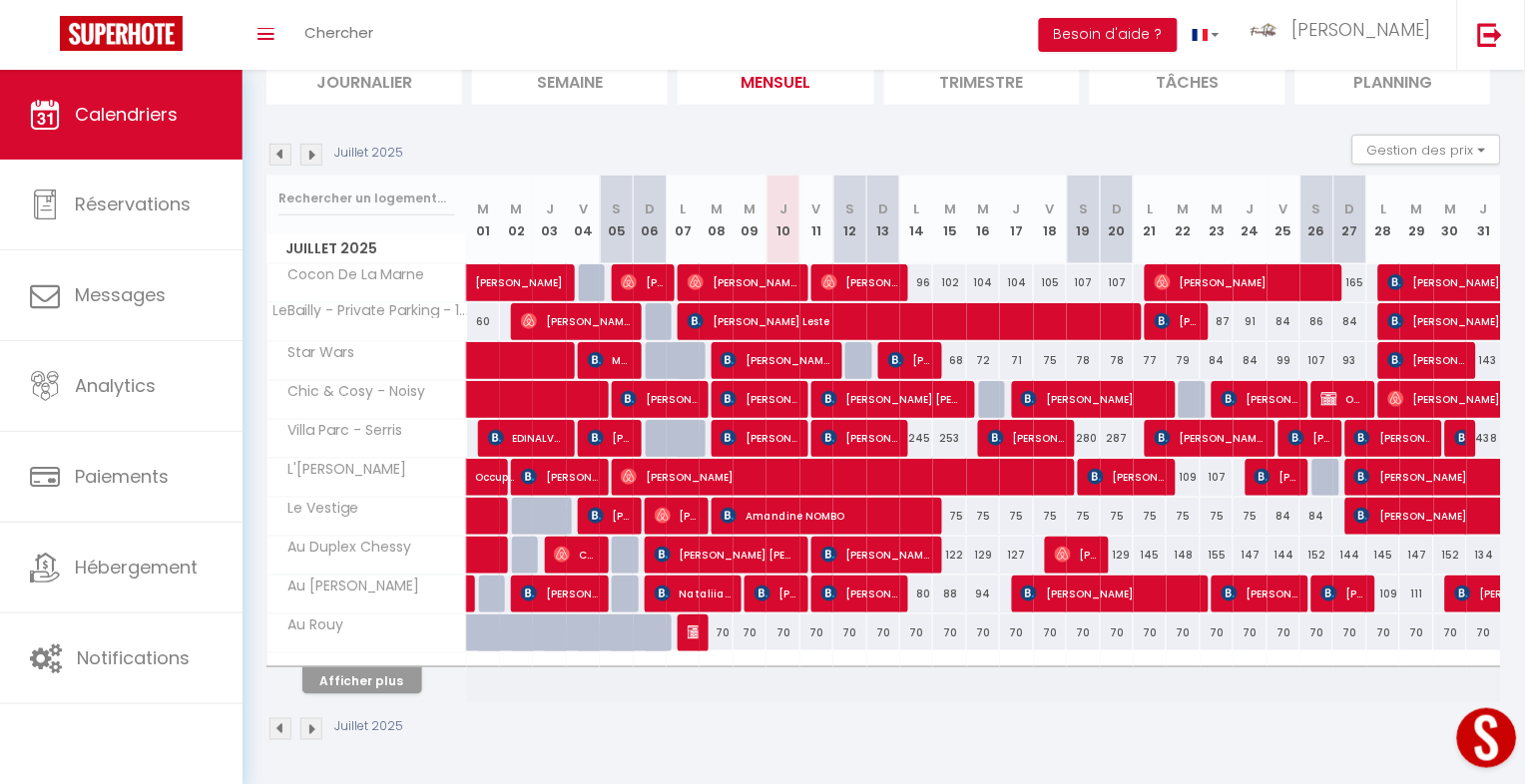 scroll, scrollTop: 153, scrollLeft: 0, axis: vertical 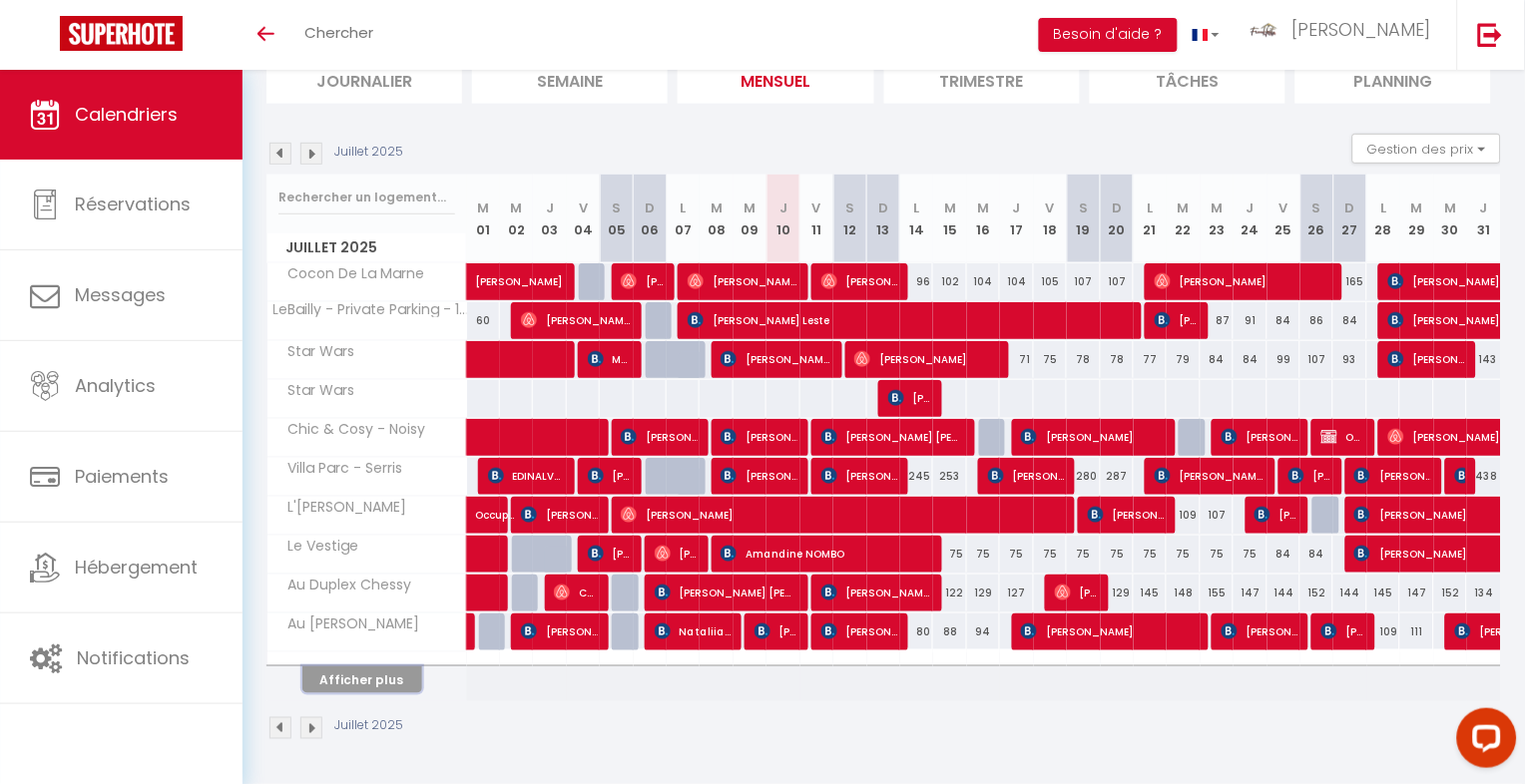 click on "Afficher plus" at bounding box center [362, 679] 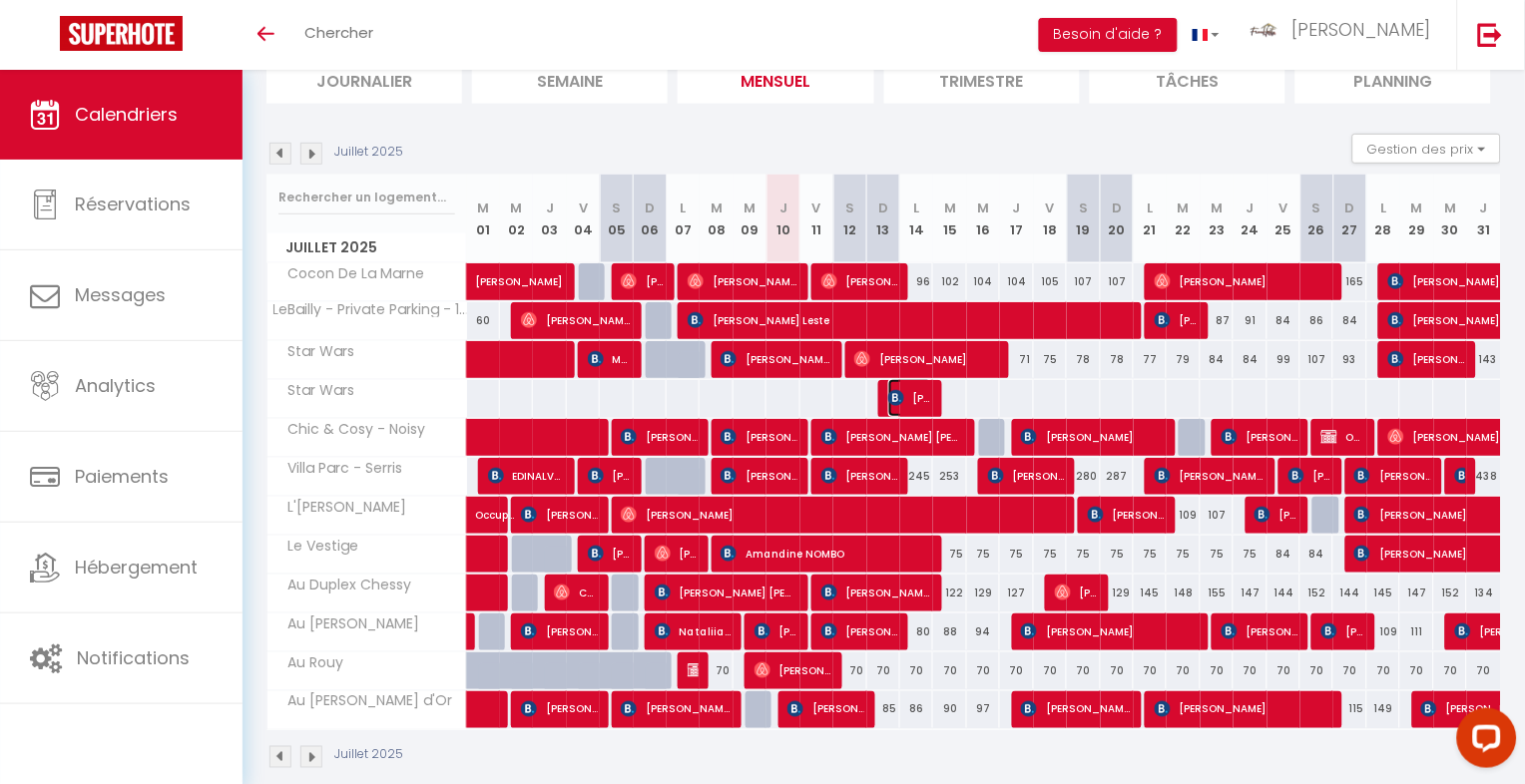 click on "[PERSON_NAME]" at bounding box center (910, 398) 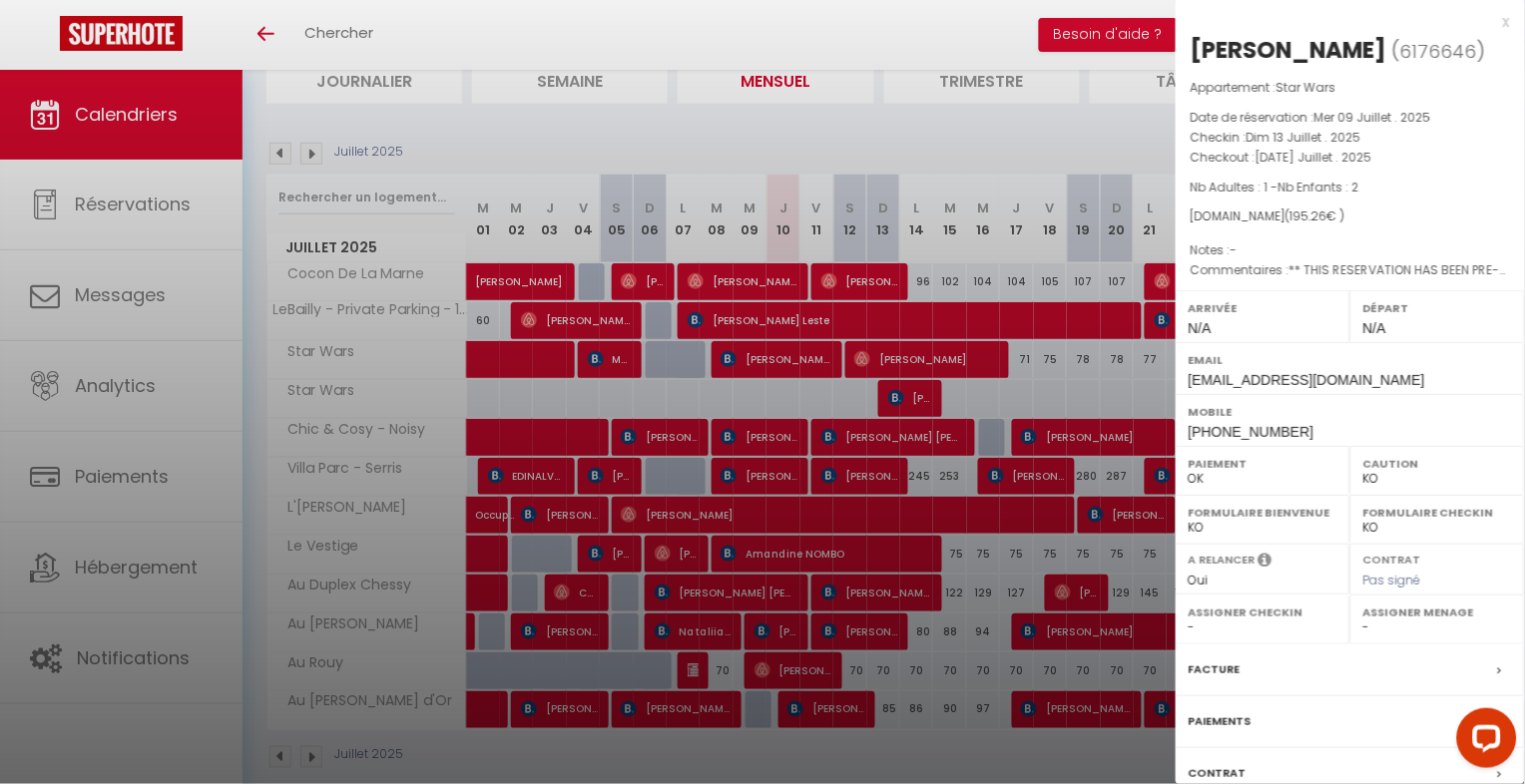 click on "x
[PERSON_NAME]
( 6176646 )
Appartement :
Star Wars
Date de réservation :
Mer 09 Juillet . 2025
Checkin :
Dim 13 Juillet . 2025
Checkout :
[DATE] Juillet . 2025
Nb Adultes : 1 -
Nb Enfants :
2
[DOMAIN_NAME]
(
195.26
€ )
Notes :
-
Commentaires :
Arrivée
N/A   Départ
N/A   Email
[EMAIL_ADDRESS][DOMAIN_NAME]   Mobile
[PHONE_NUMBER]   Paiement" at bounding box center (1350, 465) 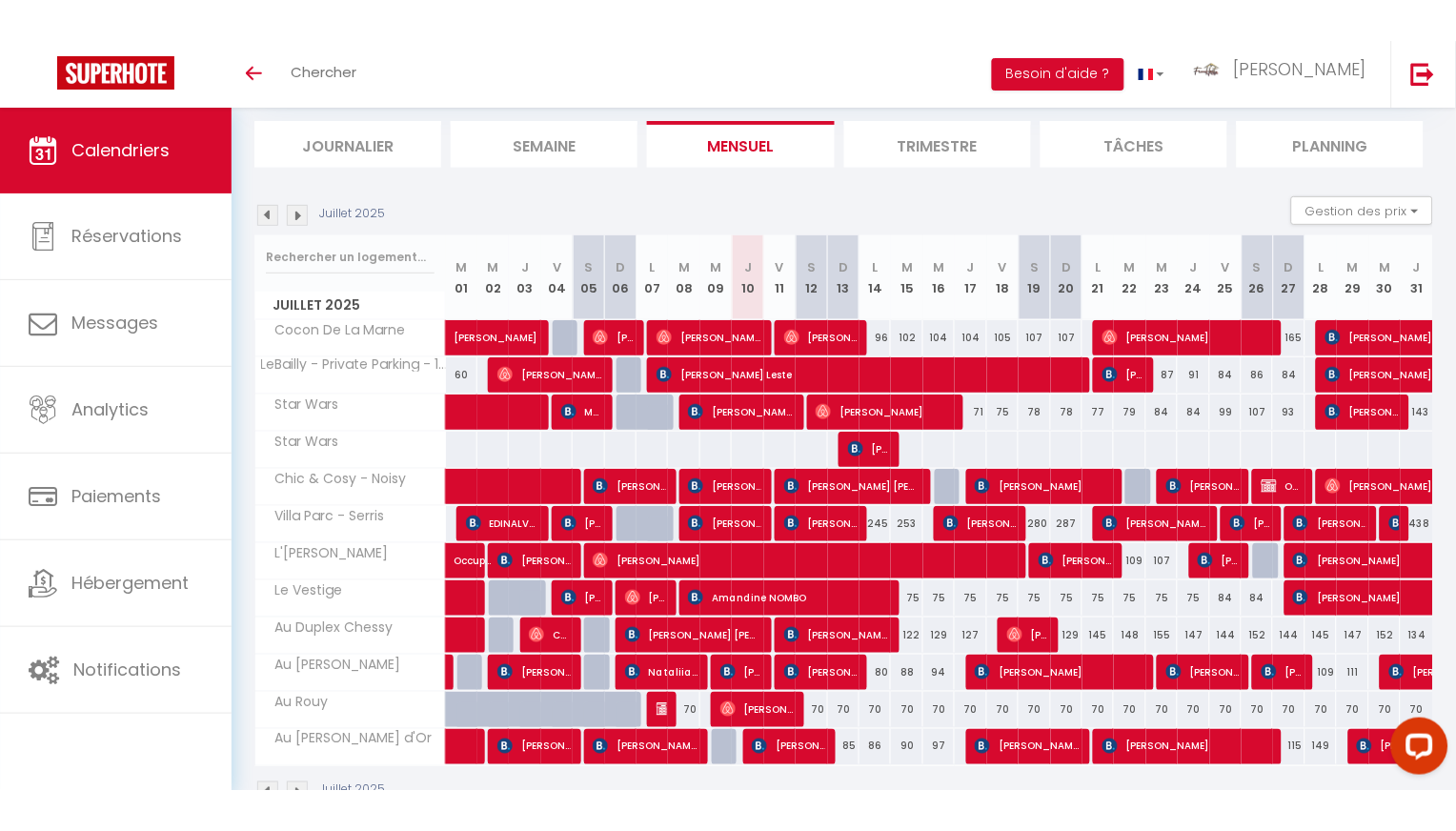 scroll, scrollTop: 0, scrollLeft: 0, axis: both 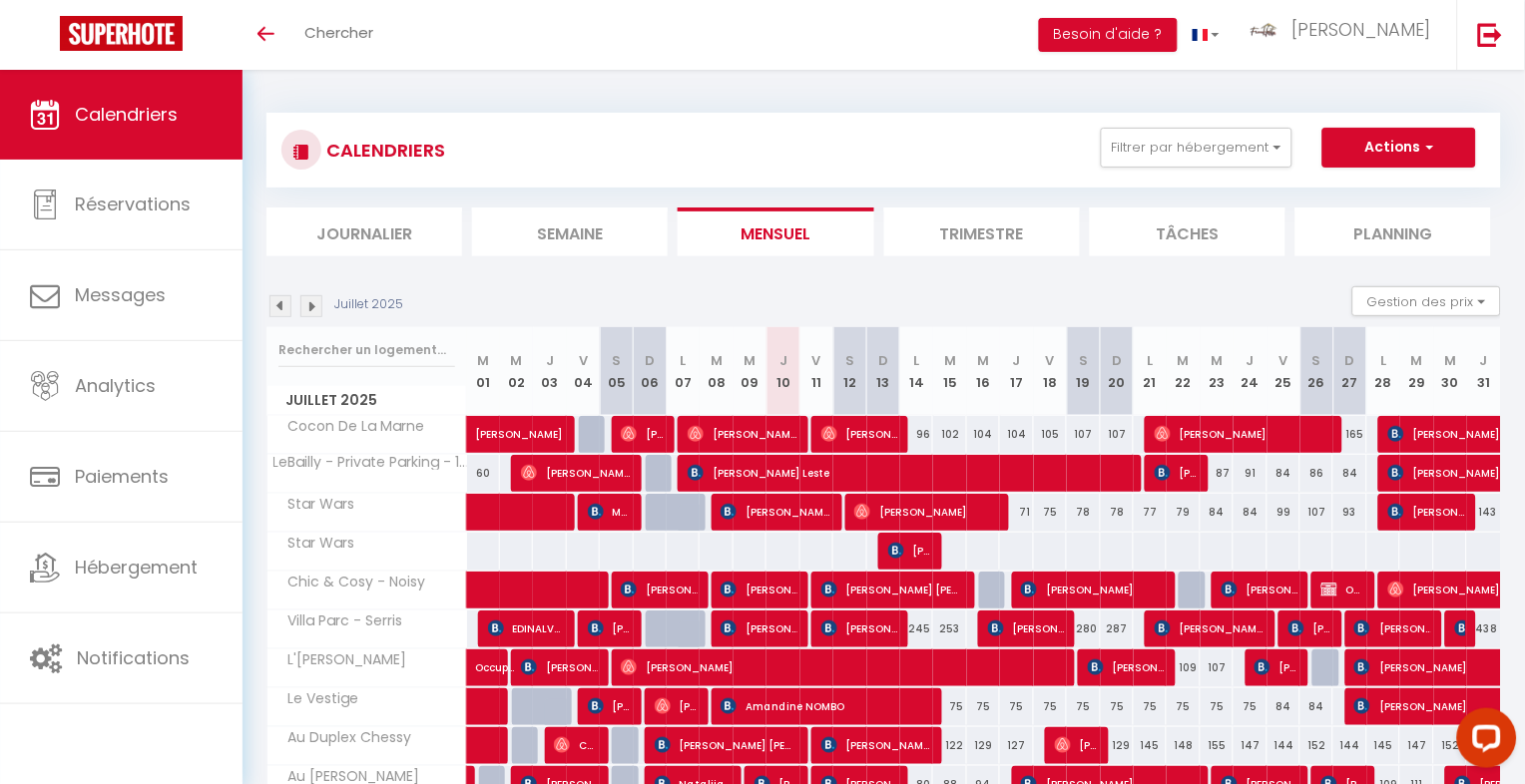 click on "CALENDRIERS
Filtrer par hébergement
[PERSON_NAME] T4       Au Duplex Chessy     [PERSON_NAME] T2       LeBailly - Private Parking - 10min DisneyLand     Star Wars     L'[PERSON_NAME]     Au [PERSON_NAME]     Au Bailly - 10min Disneyland     Au [PERSON_NAME] d'Or     Villiers sur Marne T2       Au [GEOGRAPHIC_DATA][PERSON_NAME][GEOGRAPHIC_DATA] T3/T4       Cosy [GEOGRAPHIC_DATA]     Autres       [GEOGRAPHIC_DATA]     Maison Marvel     Magny's Oasis     [GEOGRAPHIC_DATA] - 10min Disneyland     Cosy Villa - [GEOGRAPHIC_DATA]     Chez Steph & [PERSON_NAME] sur marne Studio       Le Vestige     Chessy [MEDICAL_DATA]       Magny's Oasis     Maison Marvel     Planète [GEOGRAPHIC_DATA]     [PERSON_NAME][GEOGRAPHIC_DATA] [MEDICAL_DATA]-T4       [GEOGRAPHIC_DATA]     [GEOGRAPHIC_DATA] T2       [GEOGRAPHIC_DATA]     Autres       [GEOGRAPHIC_DATA] - Serris     Chic & Cosy - [GEOGRAPHIC_DATA]     Souplex [GEOGRAPHIC_DATA] 14    Effacer   Sauvegarder
Actions
Nouvelle réservation   Exporter les réservations" at bounding box center (883, 150) 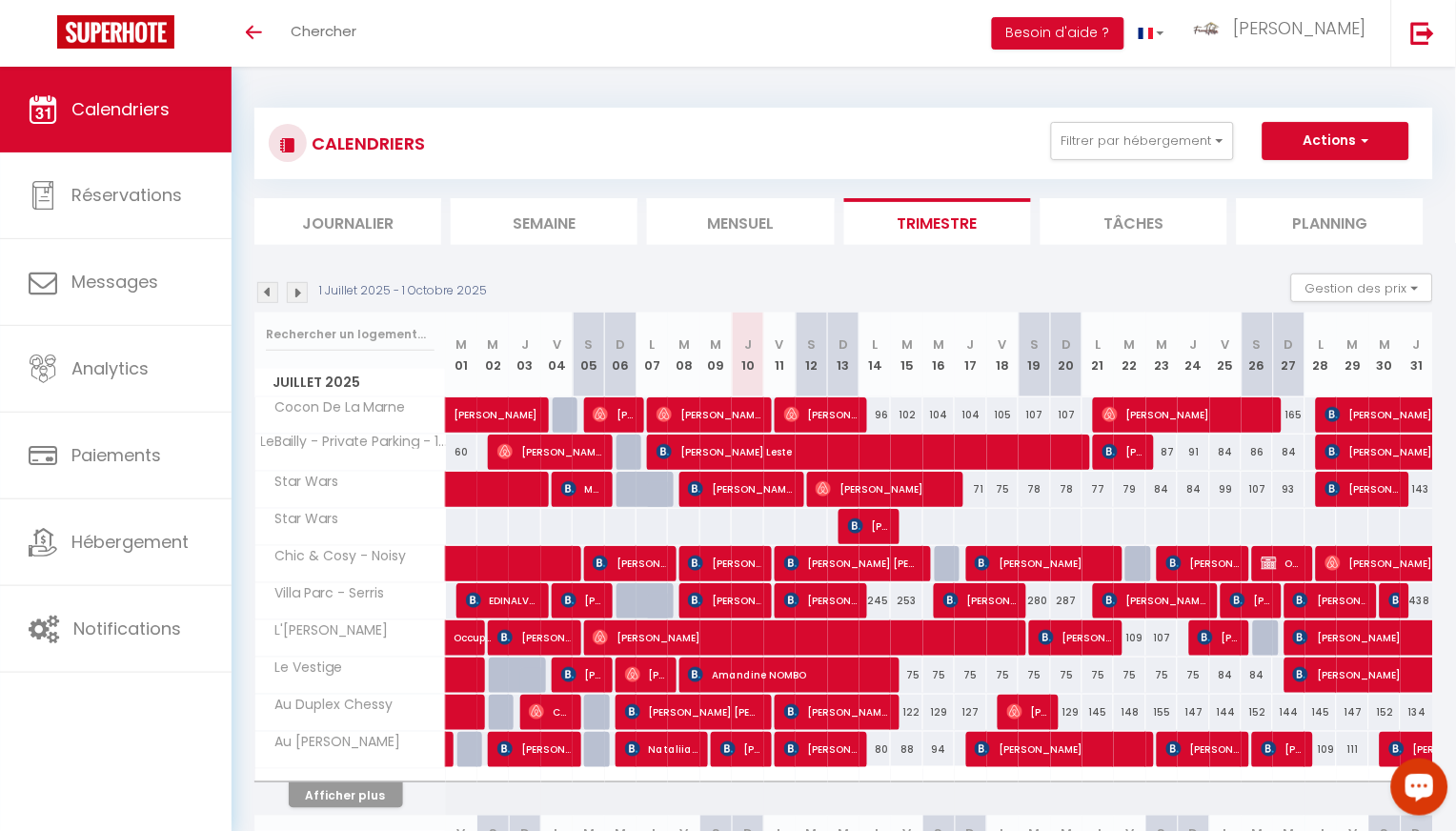 click 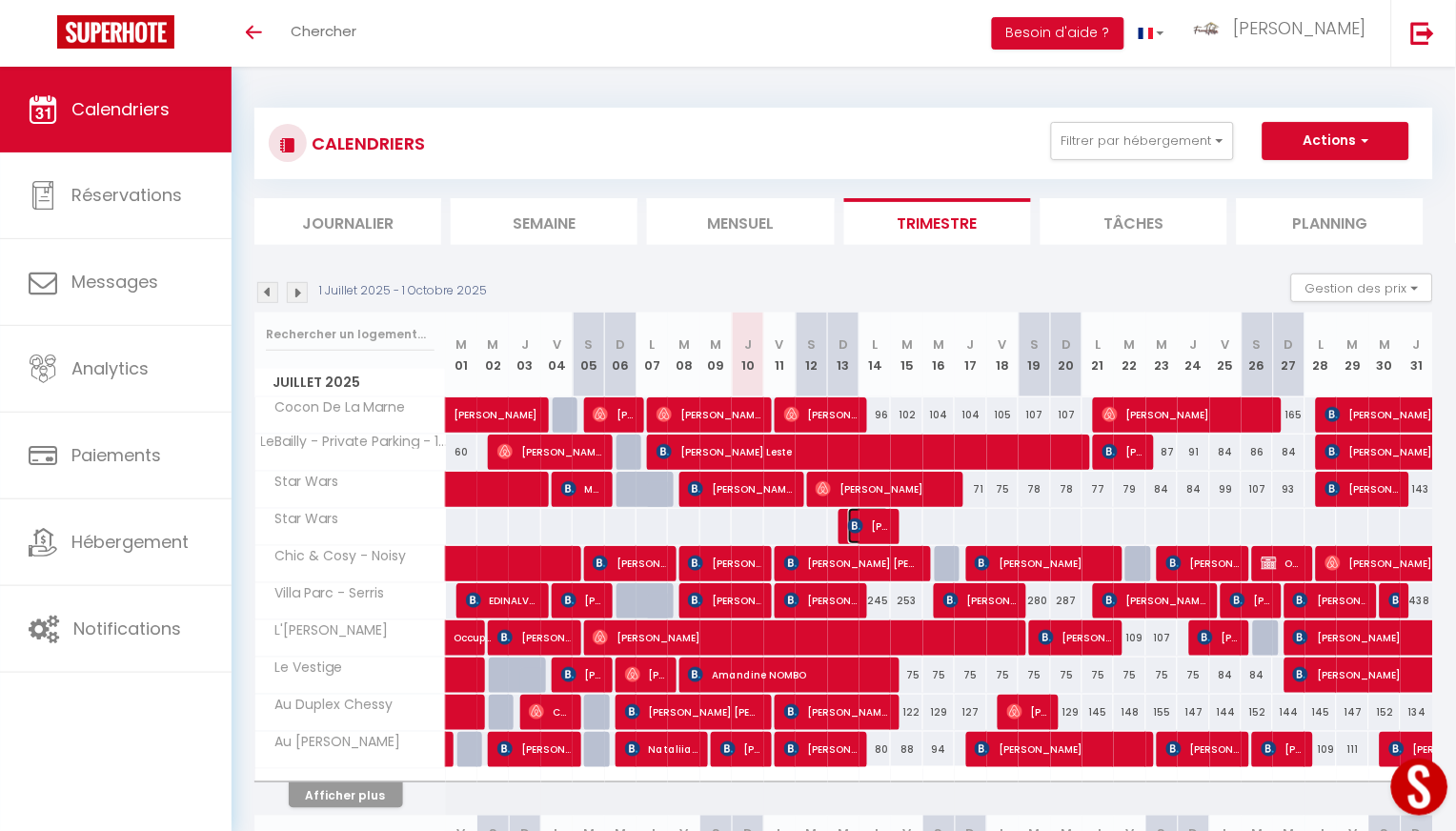 click on "[PERSON_NAME]" at bounding box center [869, 526] 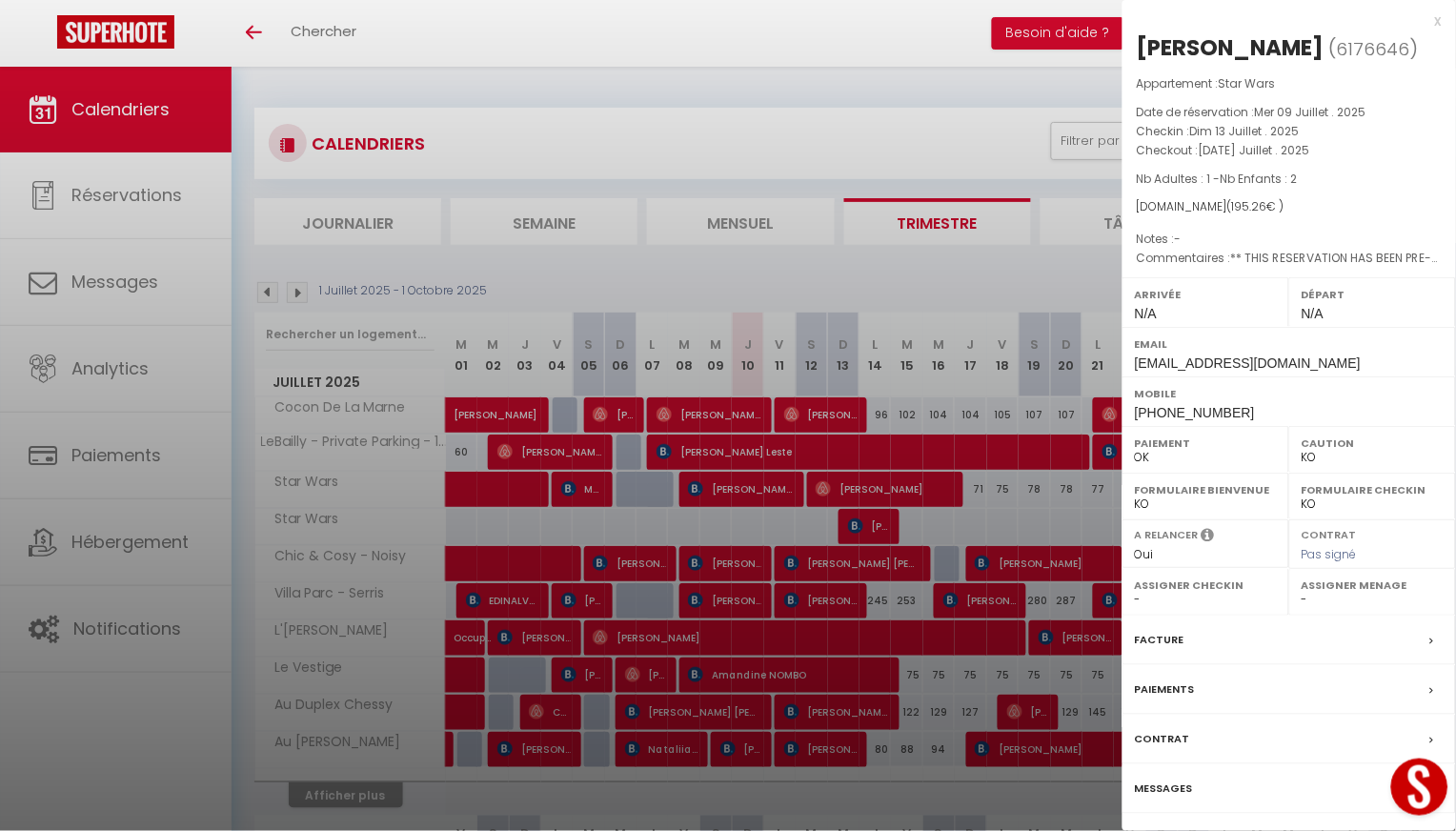 click on "x" at bounding box center (1282, 21) 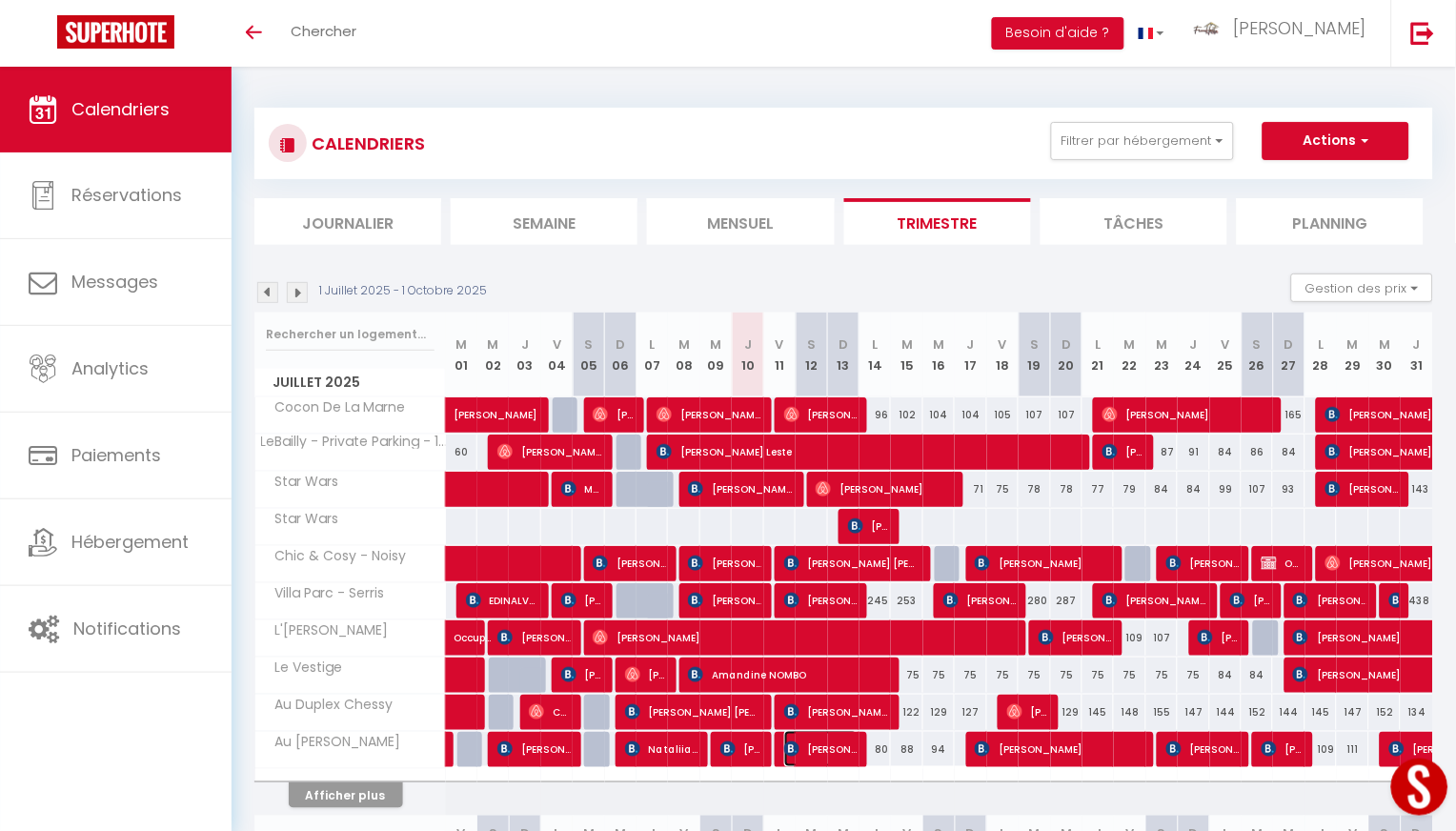 click on "[PERSON_NAME]" at bounding box center [820, 749] 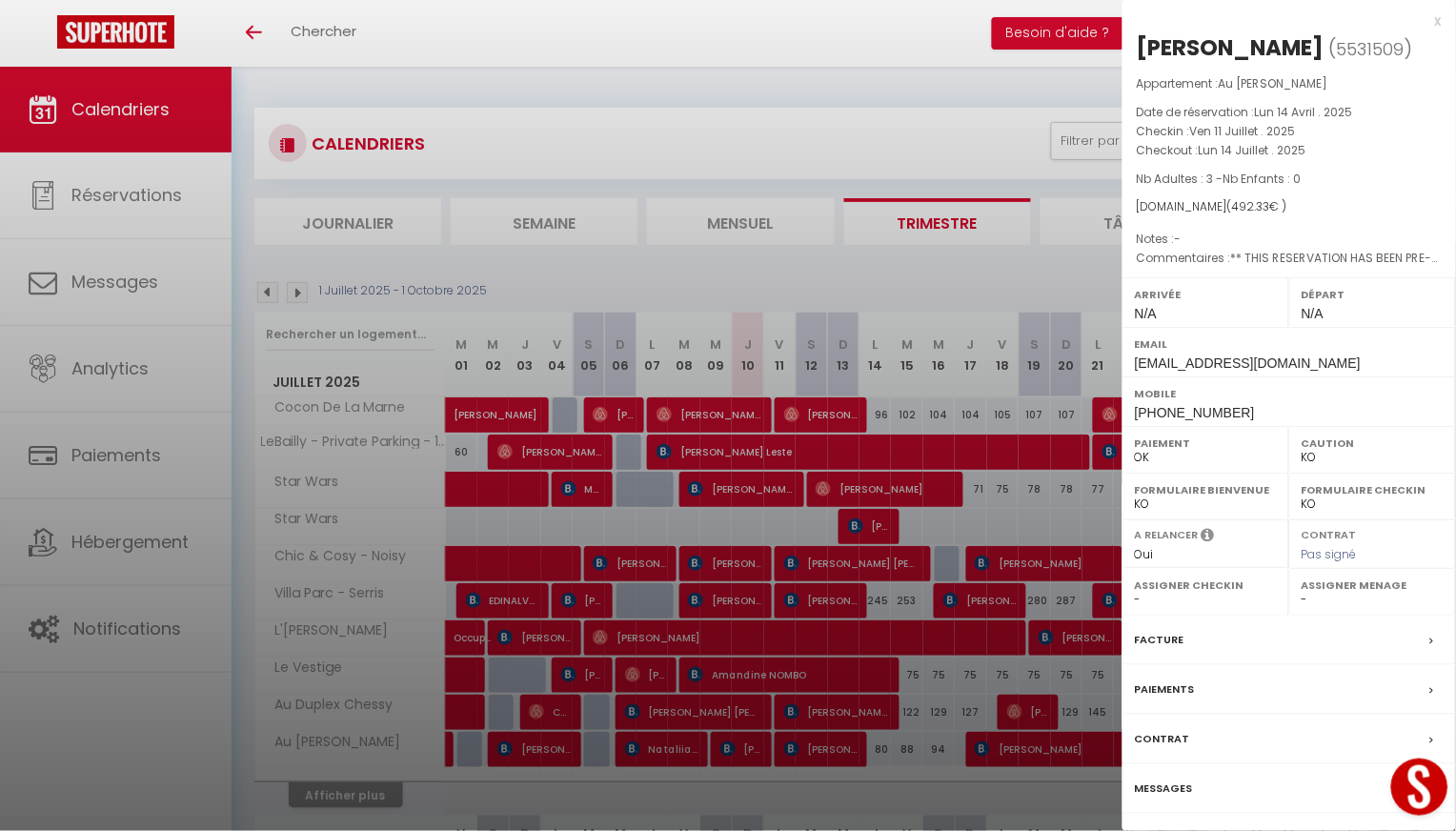 click on "x" at bounding box center [1282, 21] 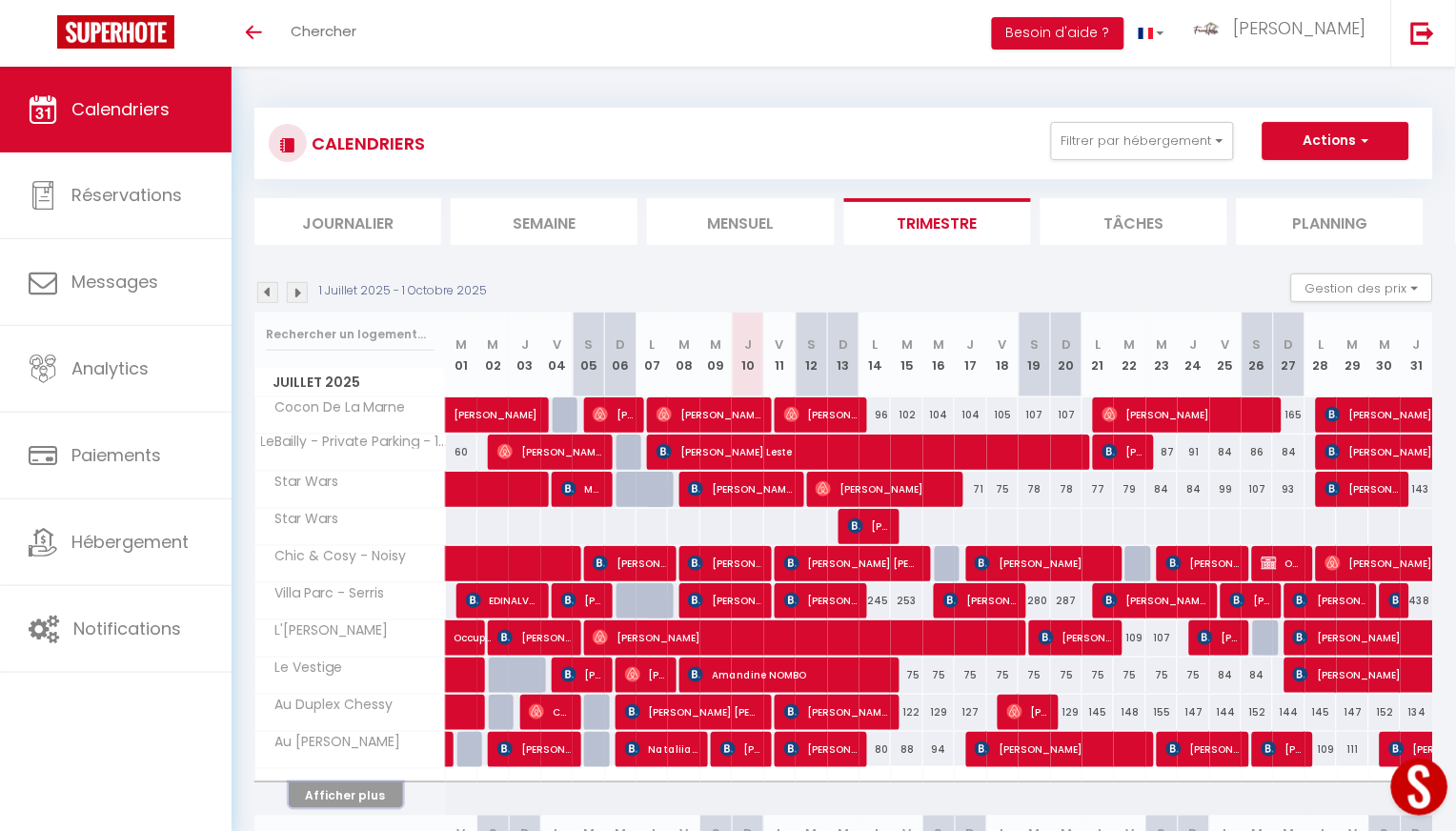 click on "Afficher plus" at bounding box center [346, 795] 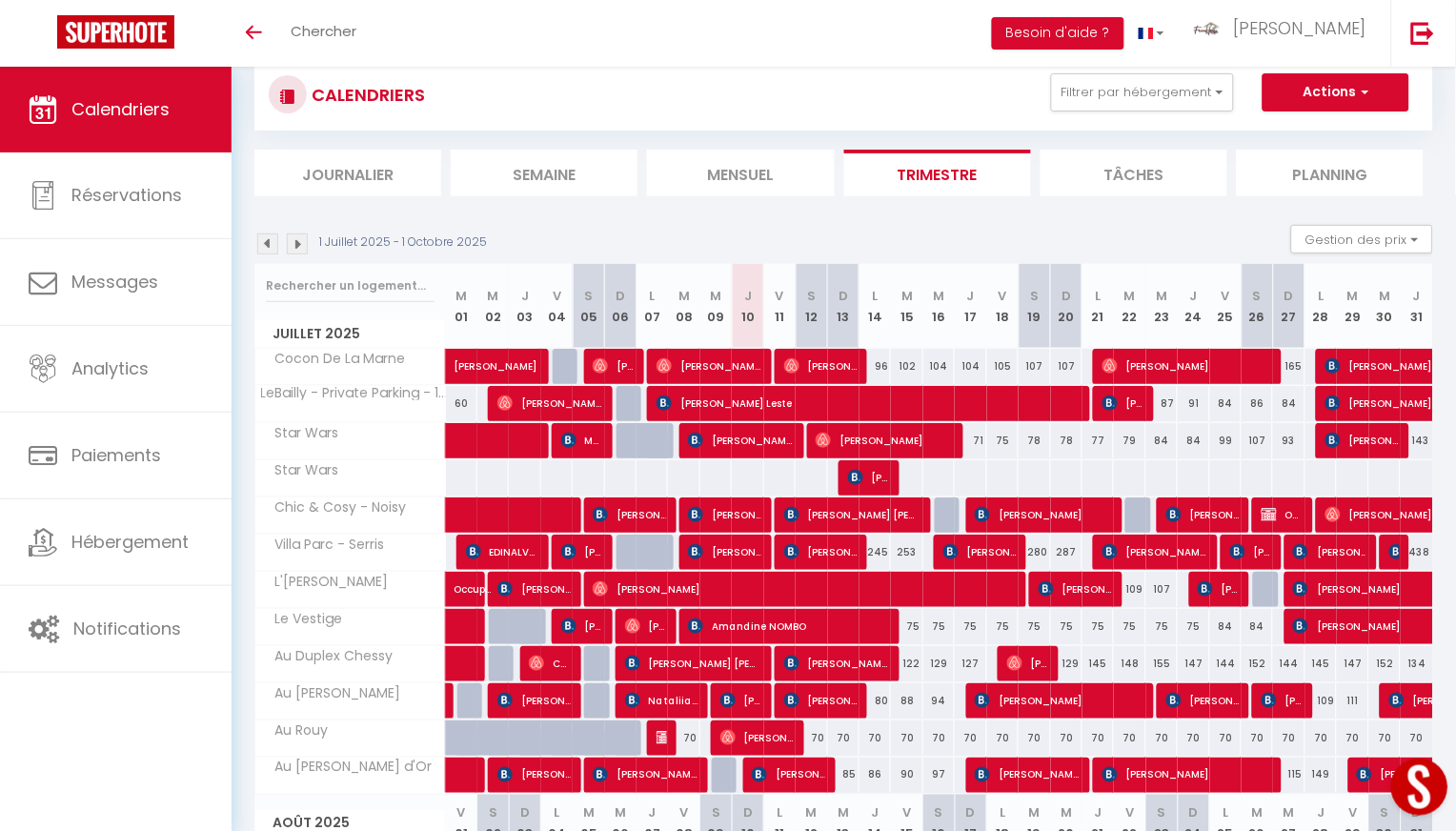scroll, scrollTop: 53, scrollLeft: 0, axis: vertical 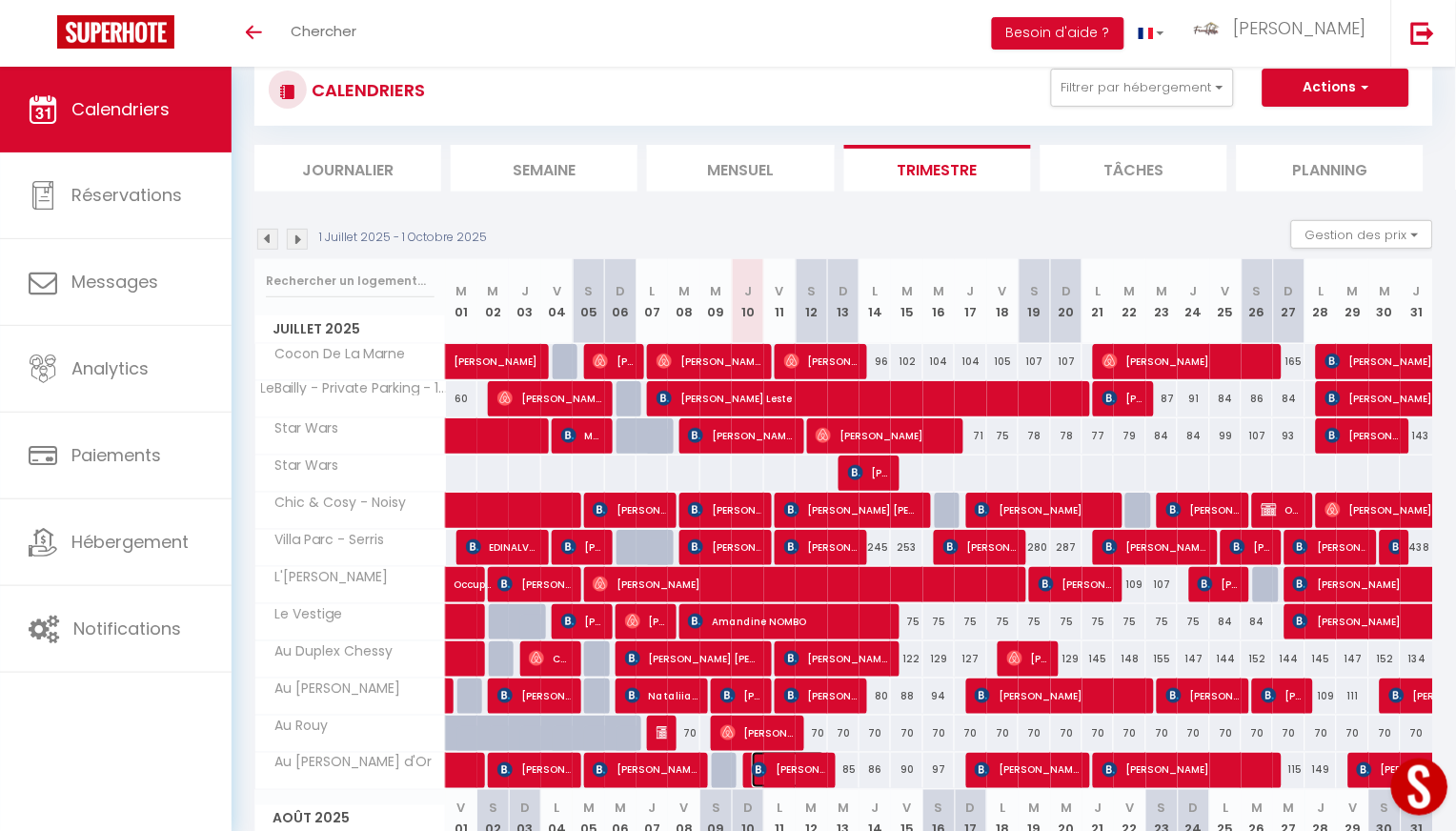 click on "[PERSON_NAME]" at bounding box center (788, 770) 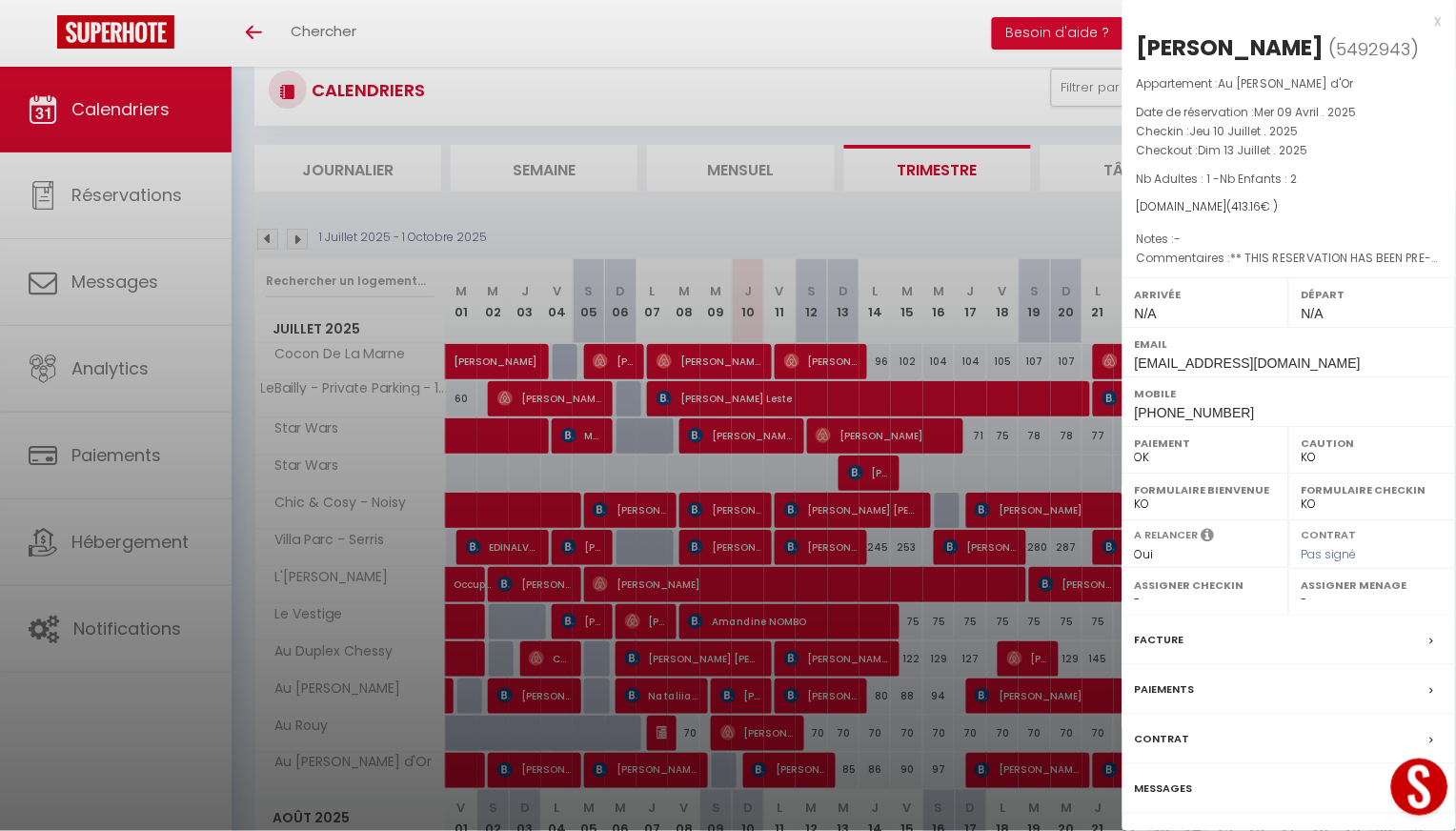 click on "x" at bounding box center [1282, 21] 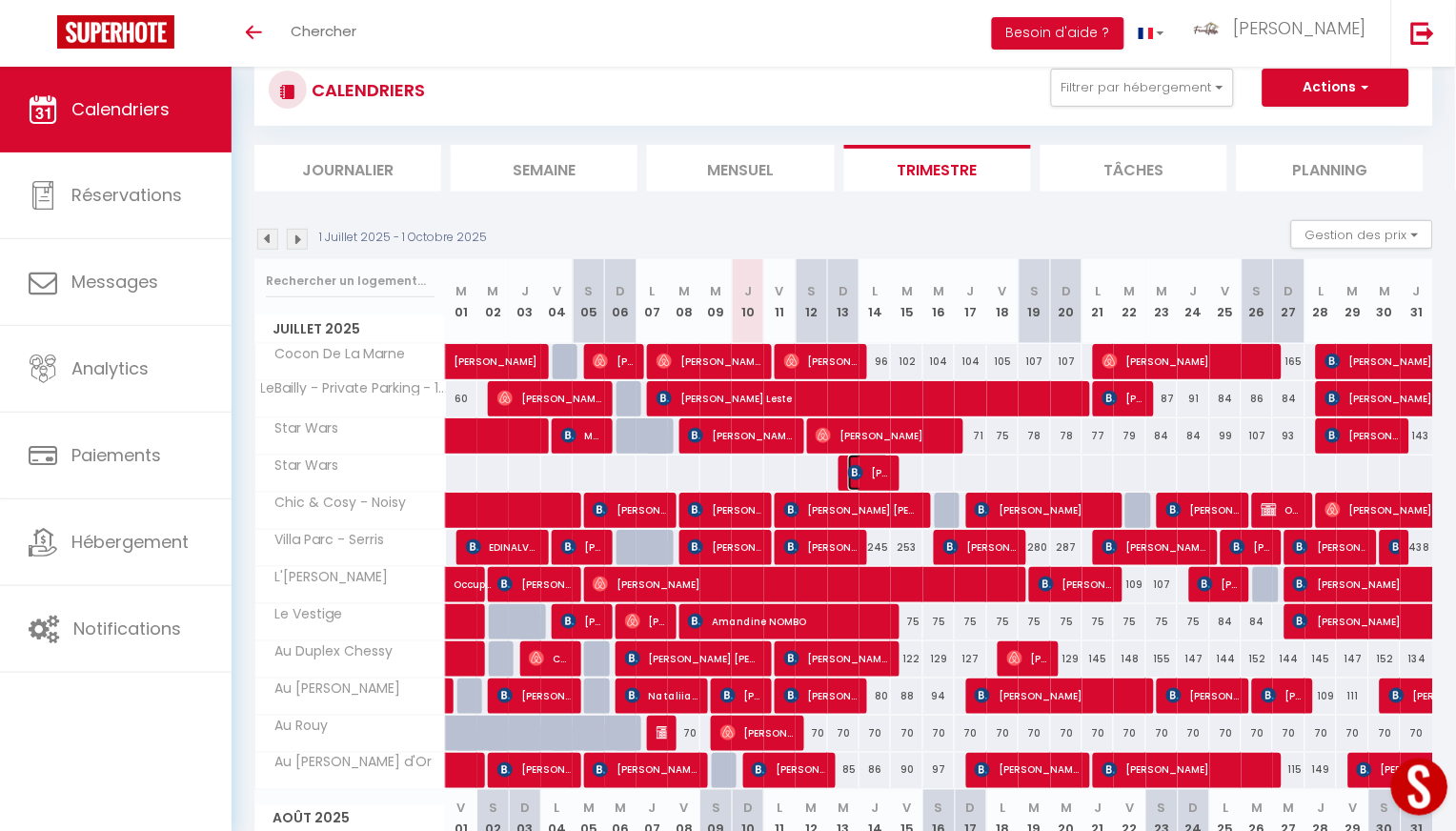 click on "[PERSON_NAME]" at bounding box center (869, 473) 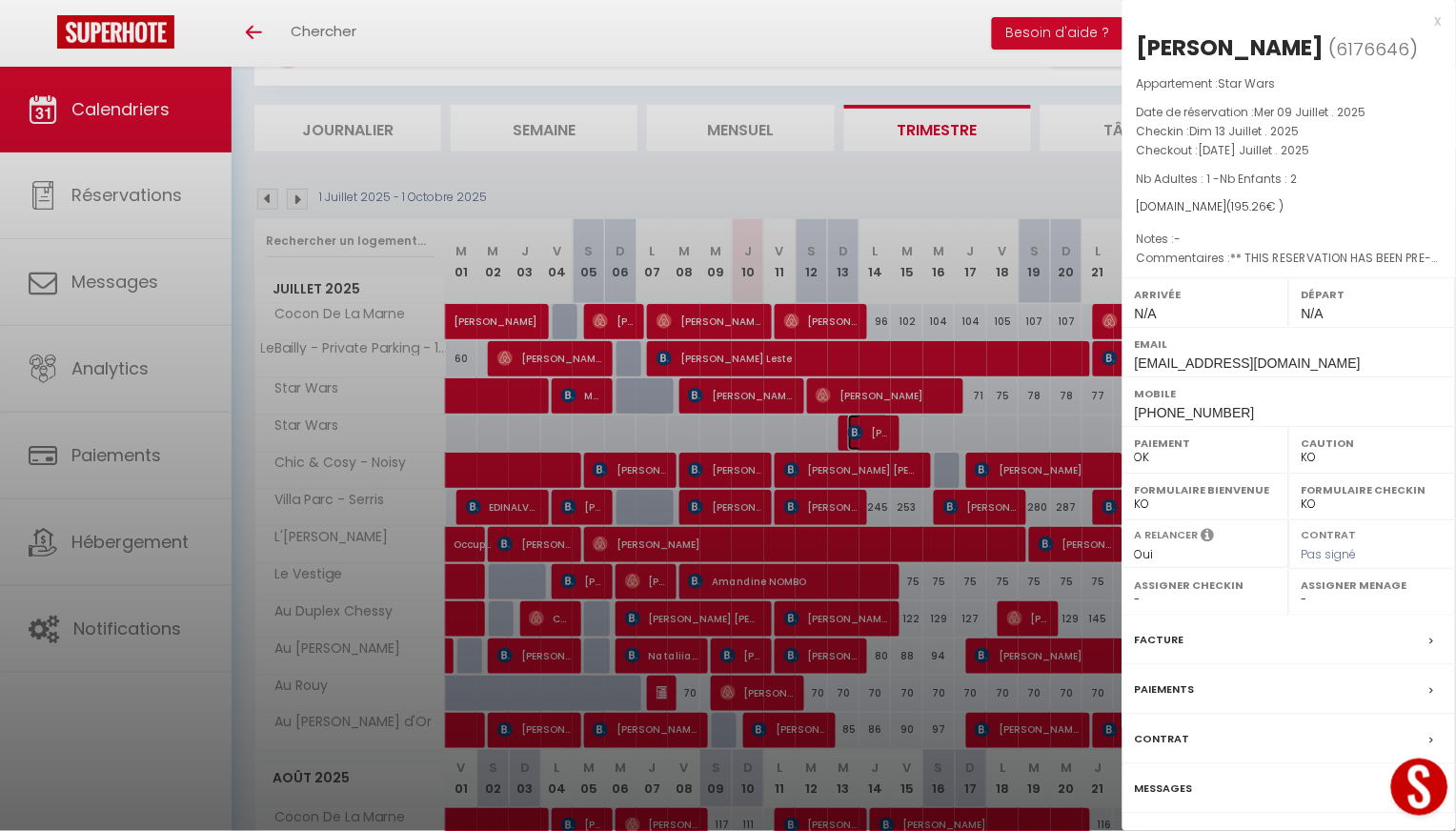scroll, scrollTop: 98, scrollLeft: 0, axis: vertical 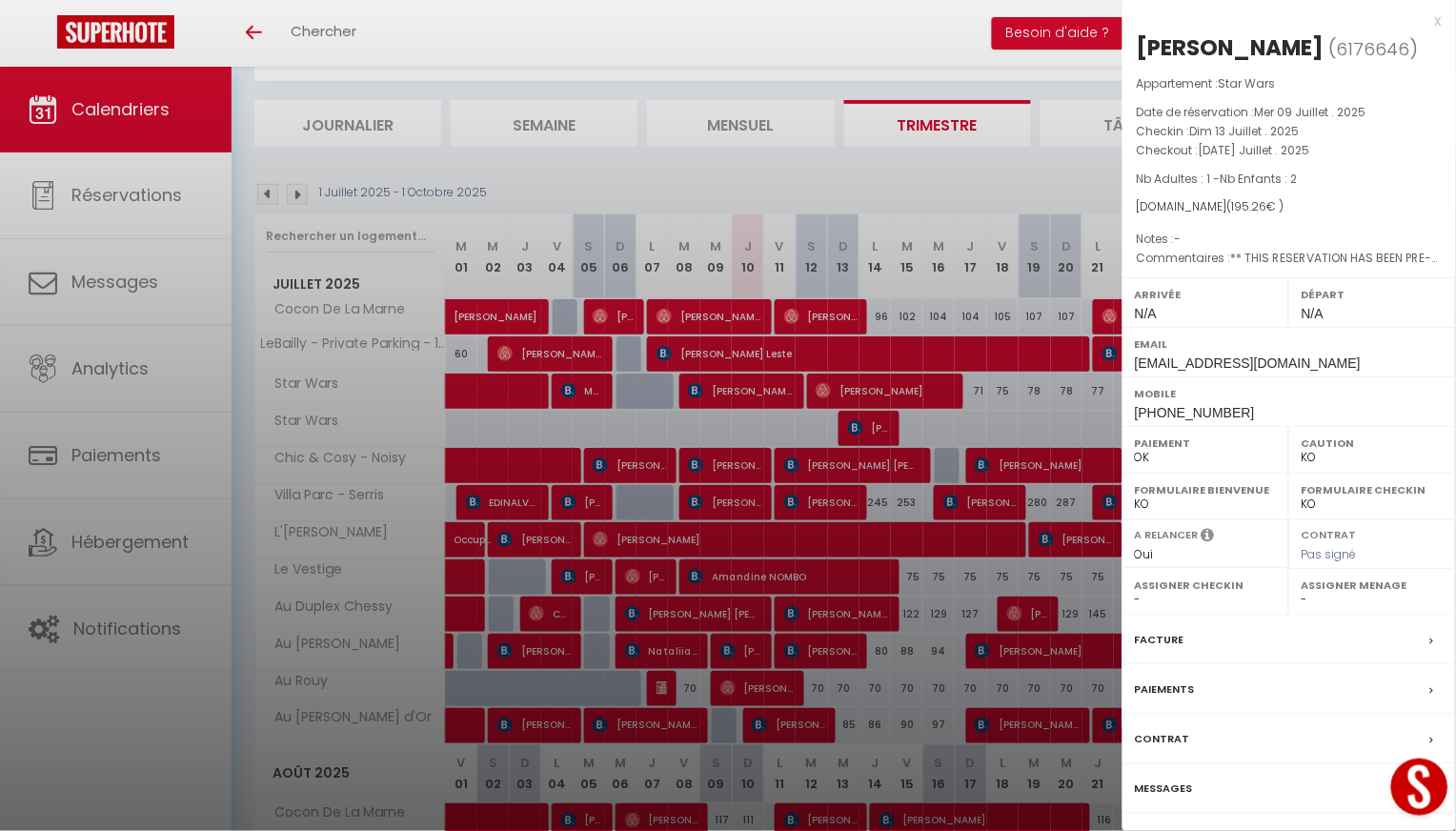 click on "x
[PERSON_NAME]
( 6176646 )
Appartement :
Star Wars
Date de réservation :
Mer 09 Juillet . 2025
Checkin :
Dim 13 Juillet . 2025
Checkout :
[DATE] Juillet . 2025
Nb Adultes : 1 -
Nb Enfants :
2
[DOMAIN_NAME]
(
195.26
€ )
Notes :
-
Commentaires :
Arrivée
N/A   Départ
N/A   Email
[EMAIL_ADDRESS][DOMAIN_NAME]   Mobile
[PHONE_NUMBER]   Paiement" at bounding box center (1289, 444) 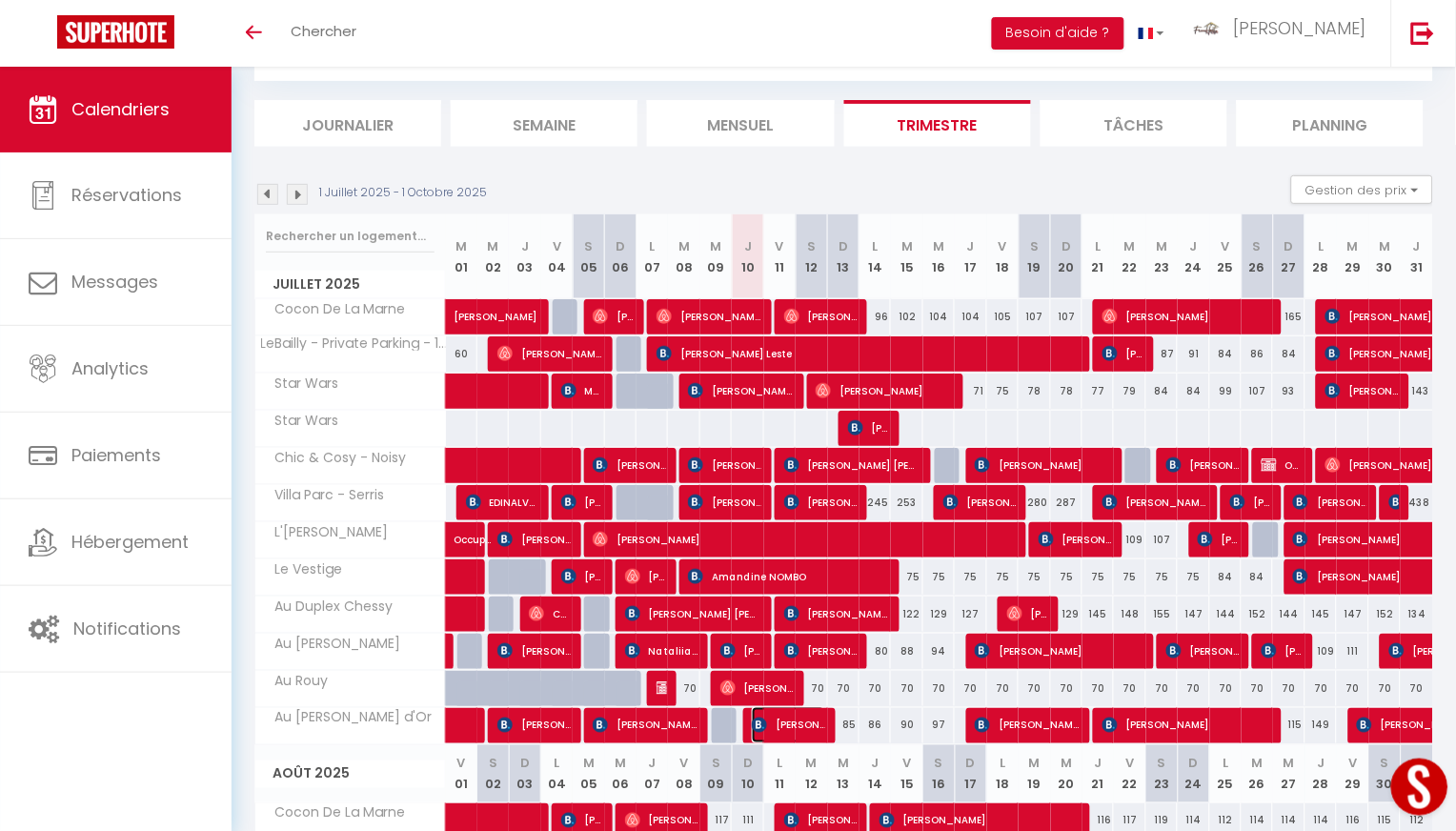 click on "[PERSON_NAME]" at bounding box center (788, 725) 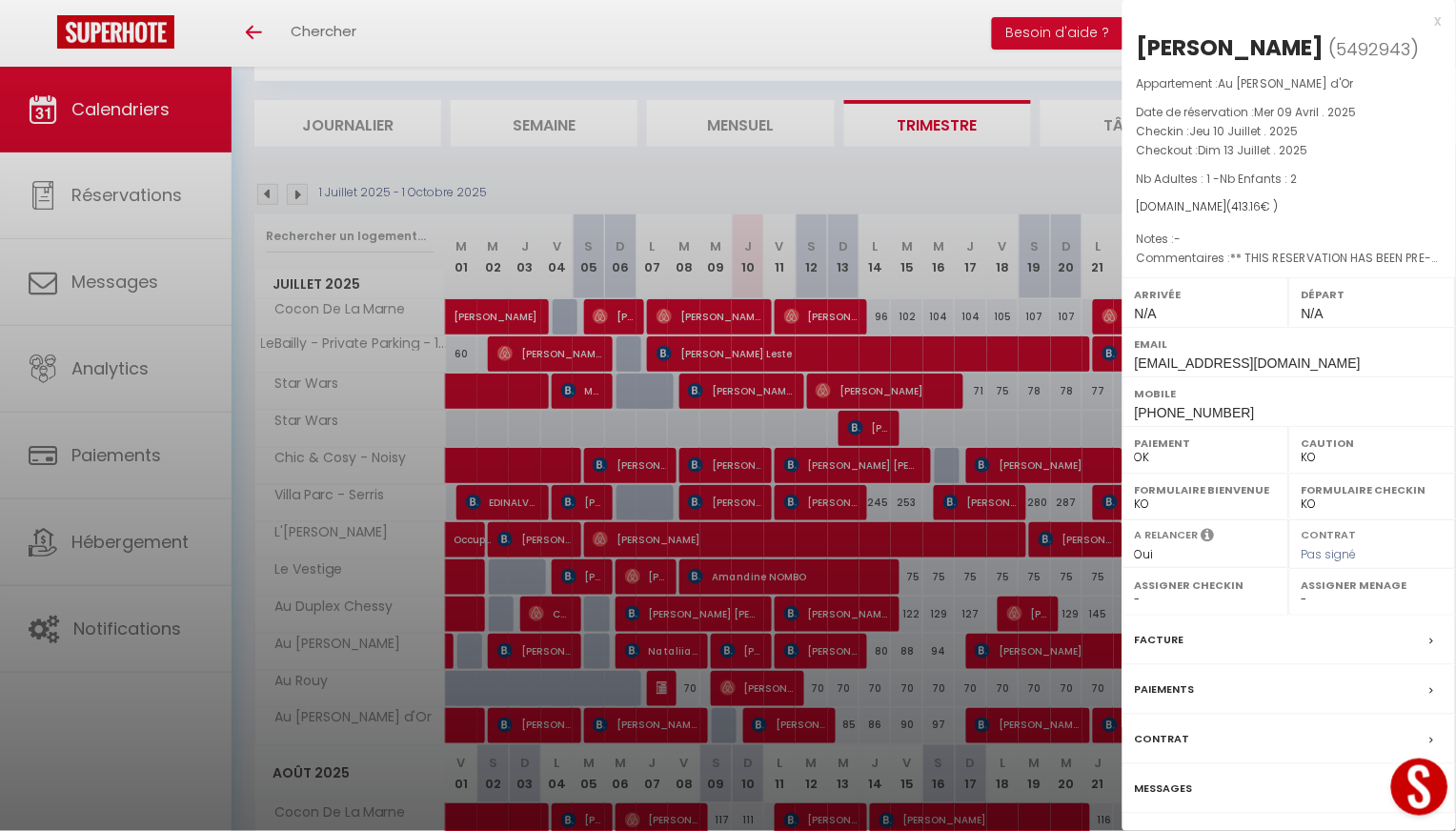 click on "x" at bounding box center (1282, 21) 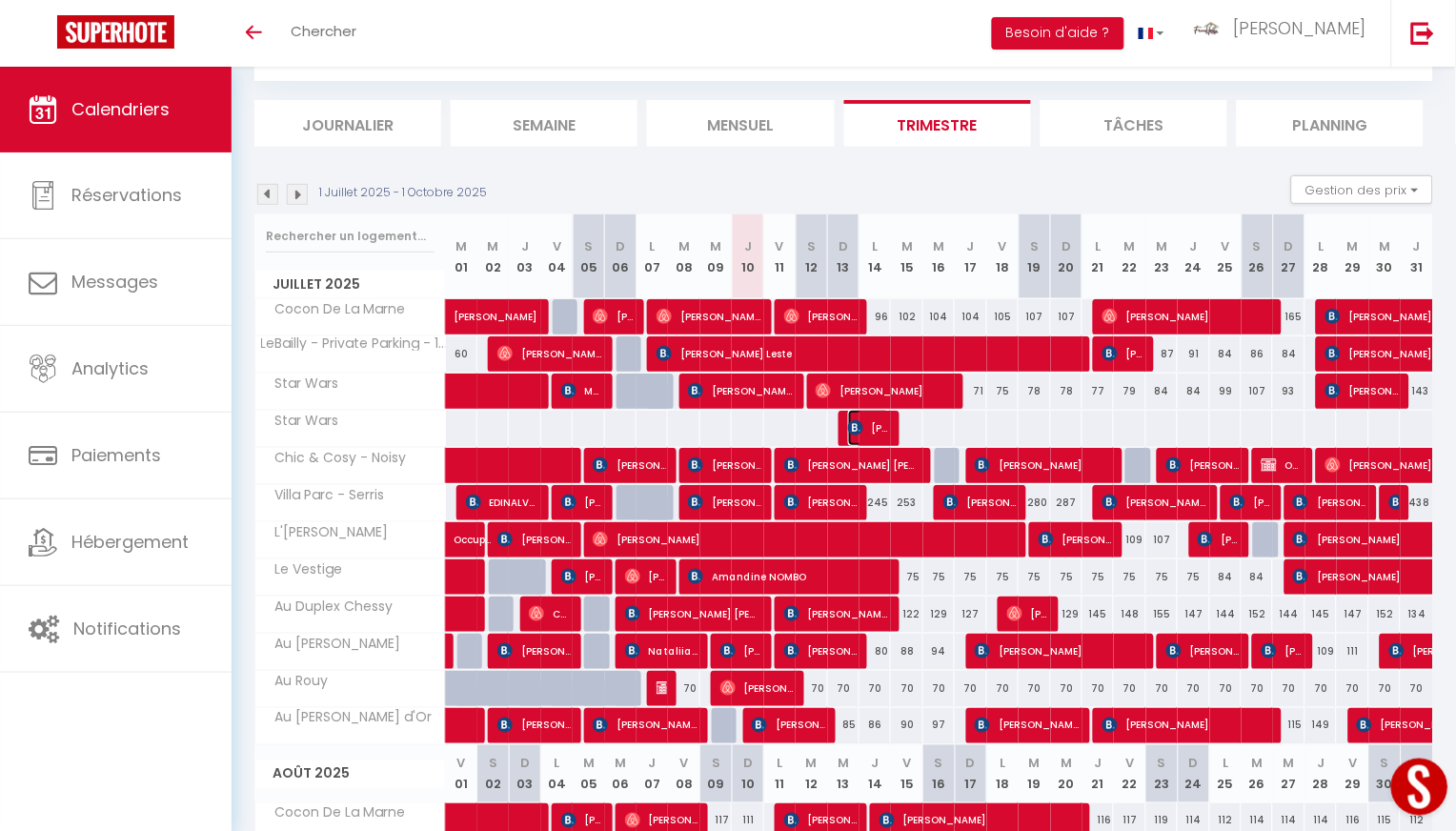 click on "[PERSON_NAME]" at bounding box center (869, 428) 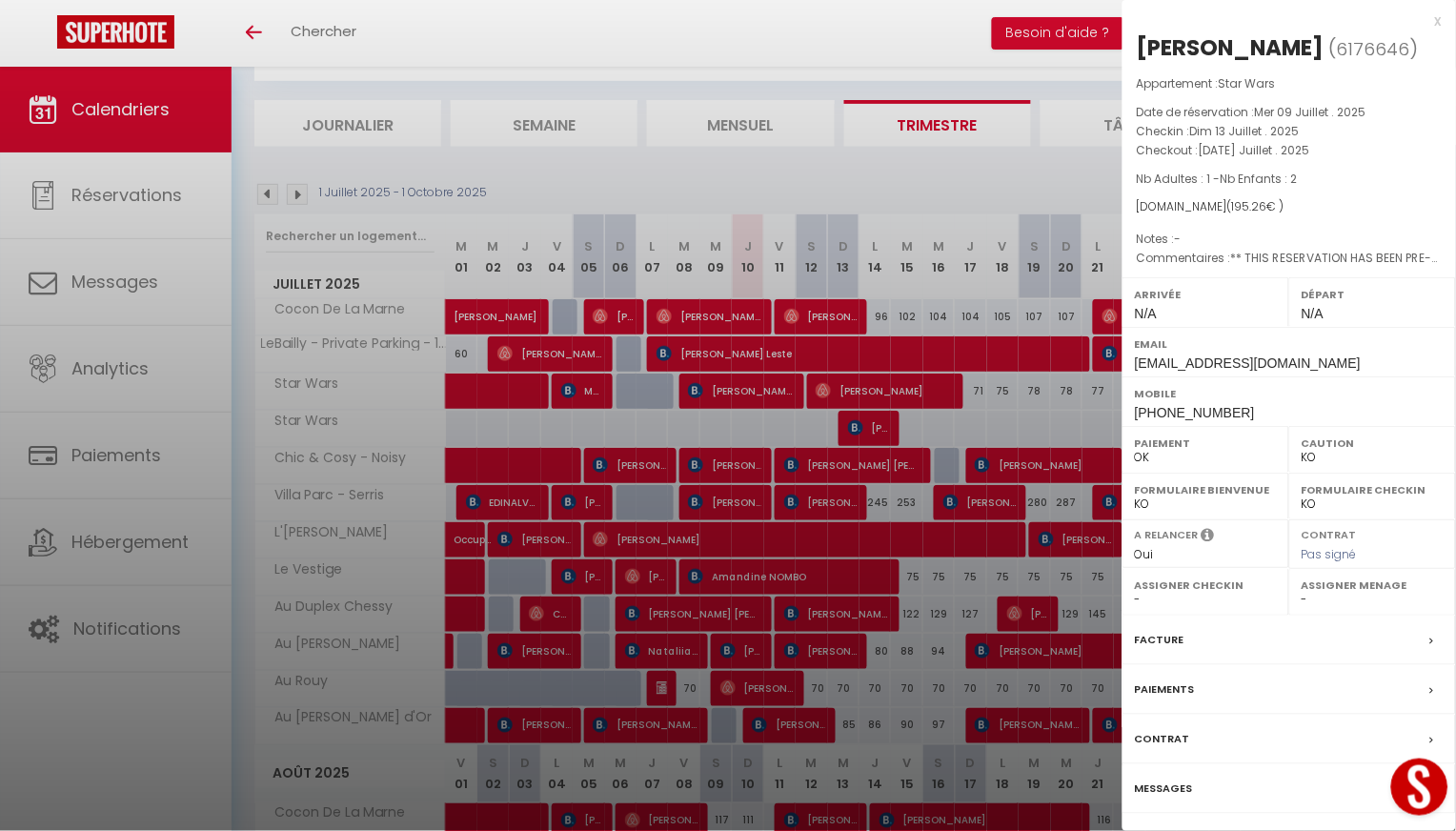 click on "x" at bounding box center (1282, 21) 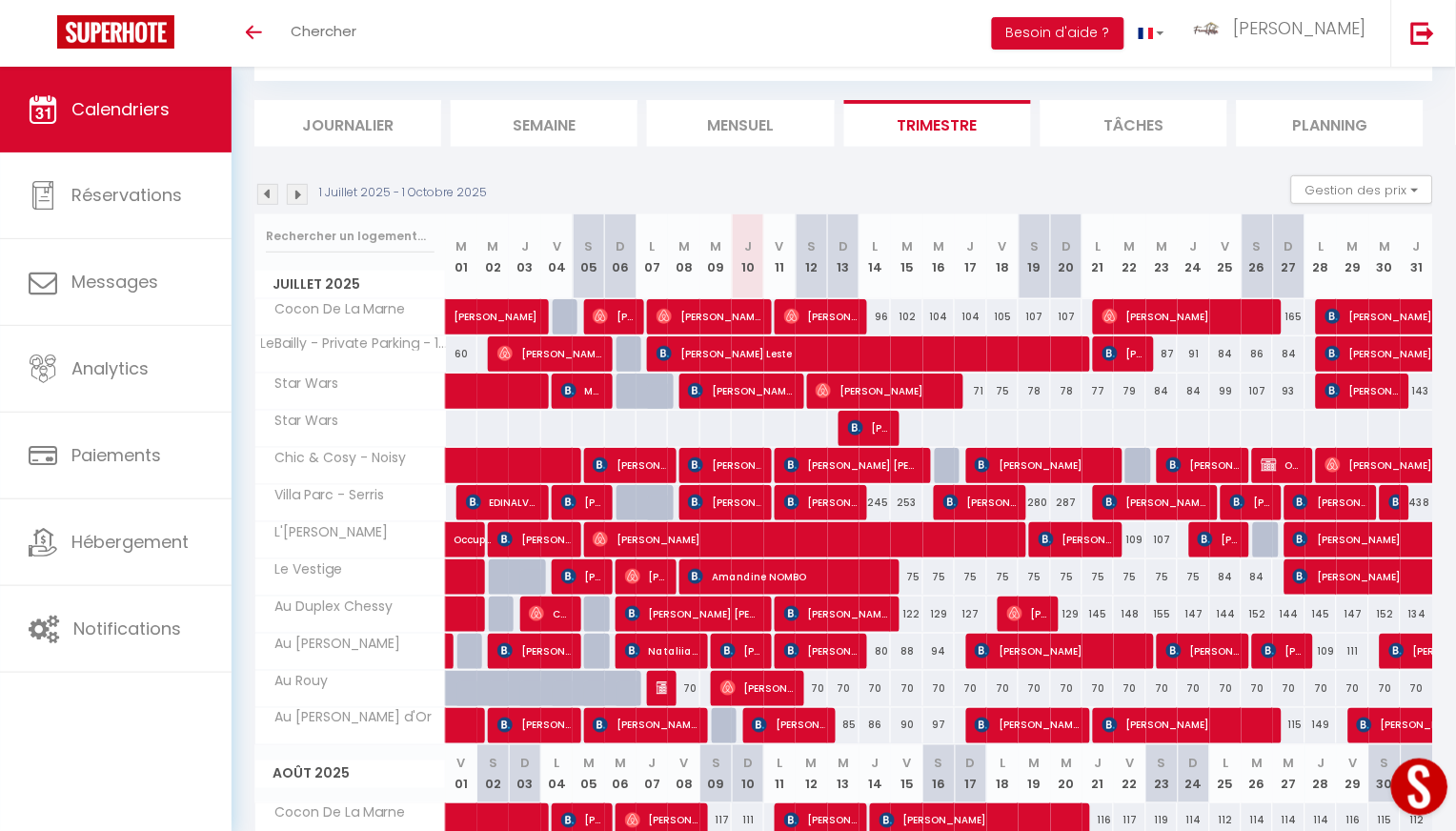 click on "85" at bounding box center (843, 725) 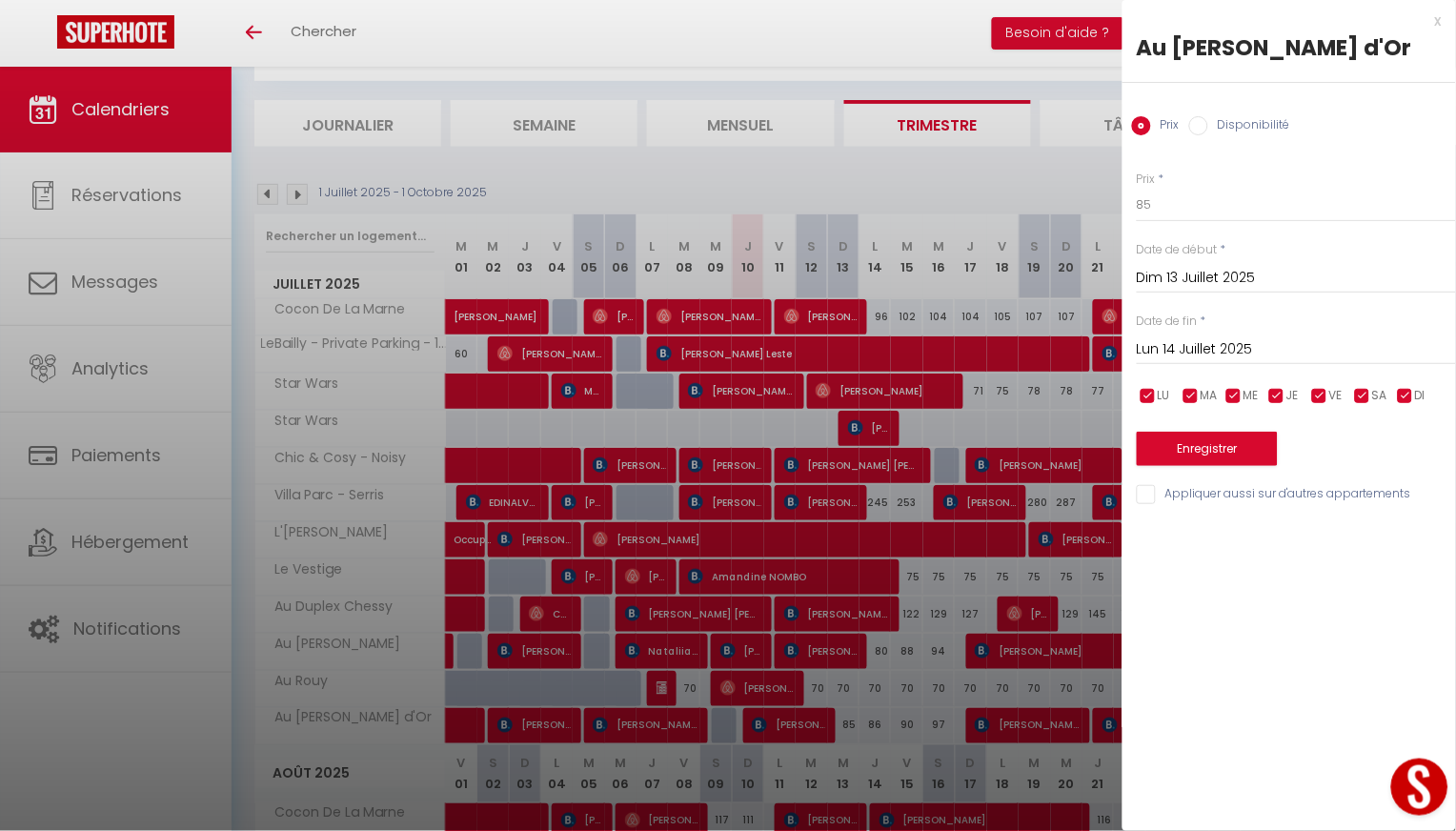 click on "Lun 14 Juillet 2025" at bounding box center (1296, 350) 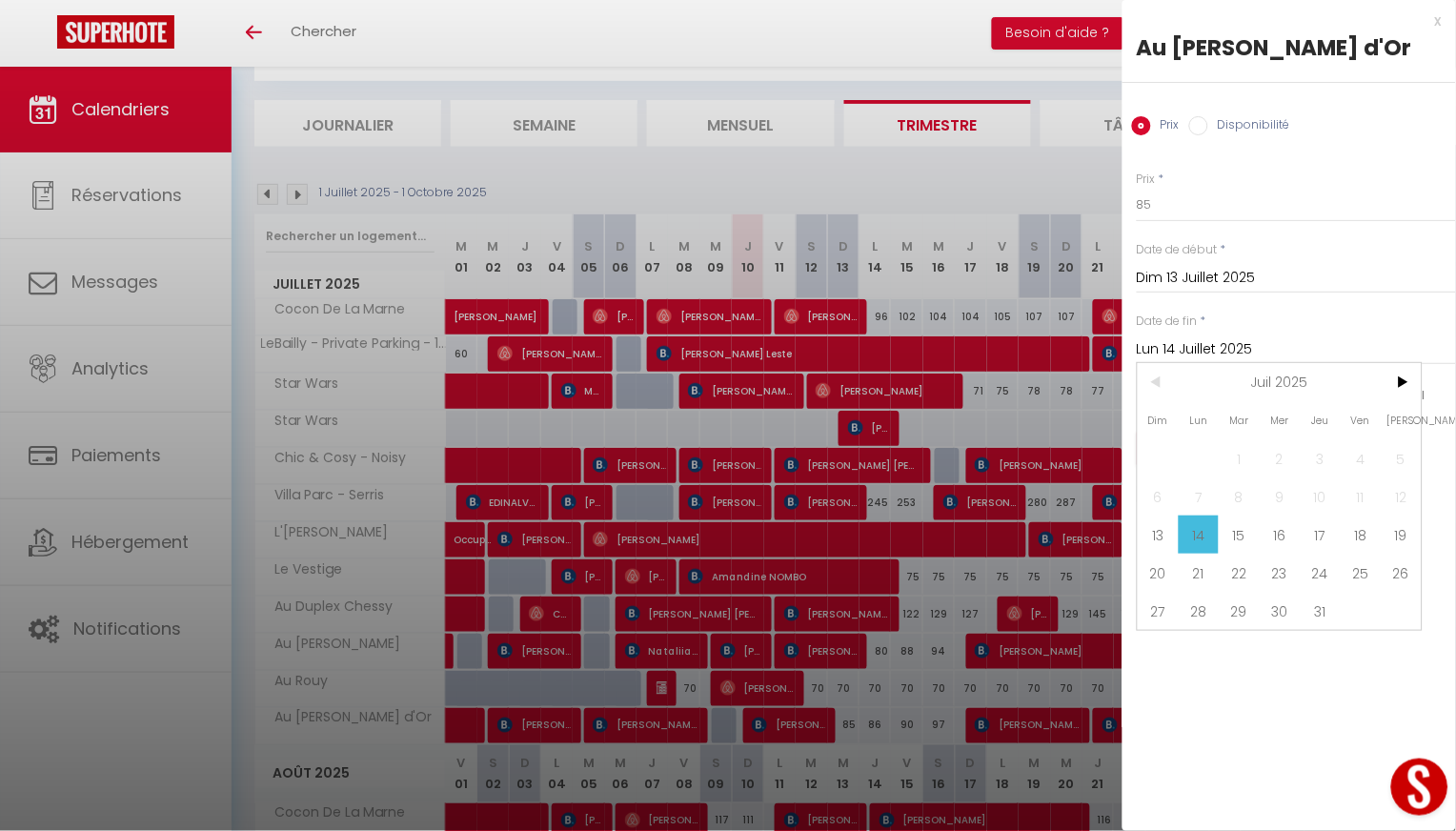 click on "Disponibilité" at bounding box center [1249, 127] 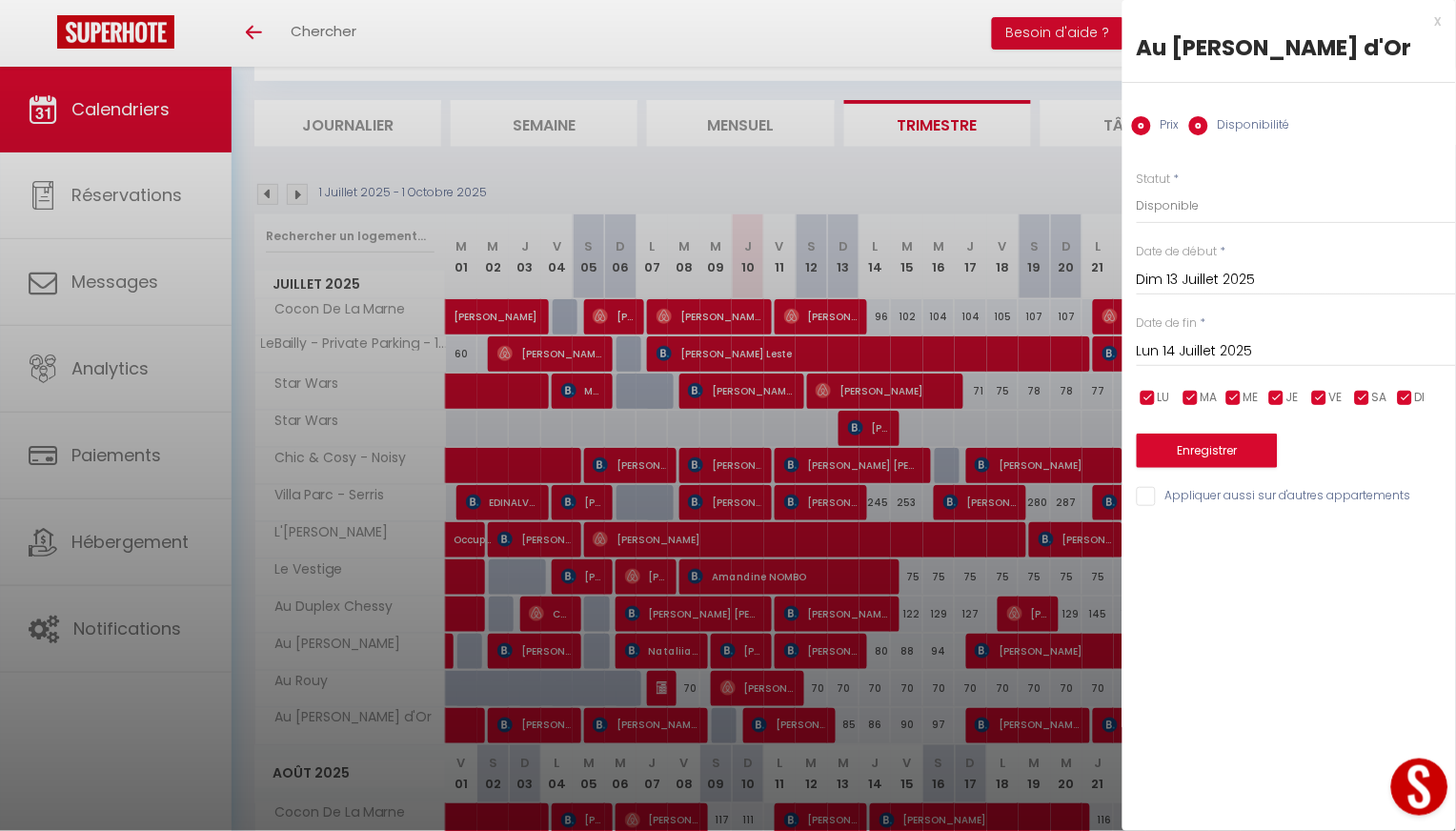 radio on "false" 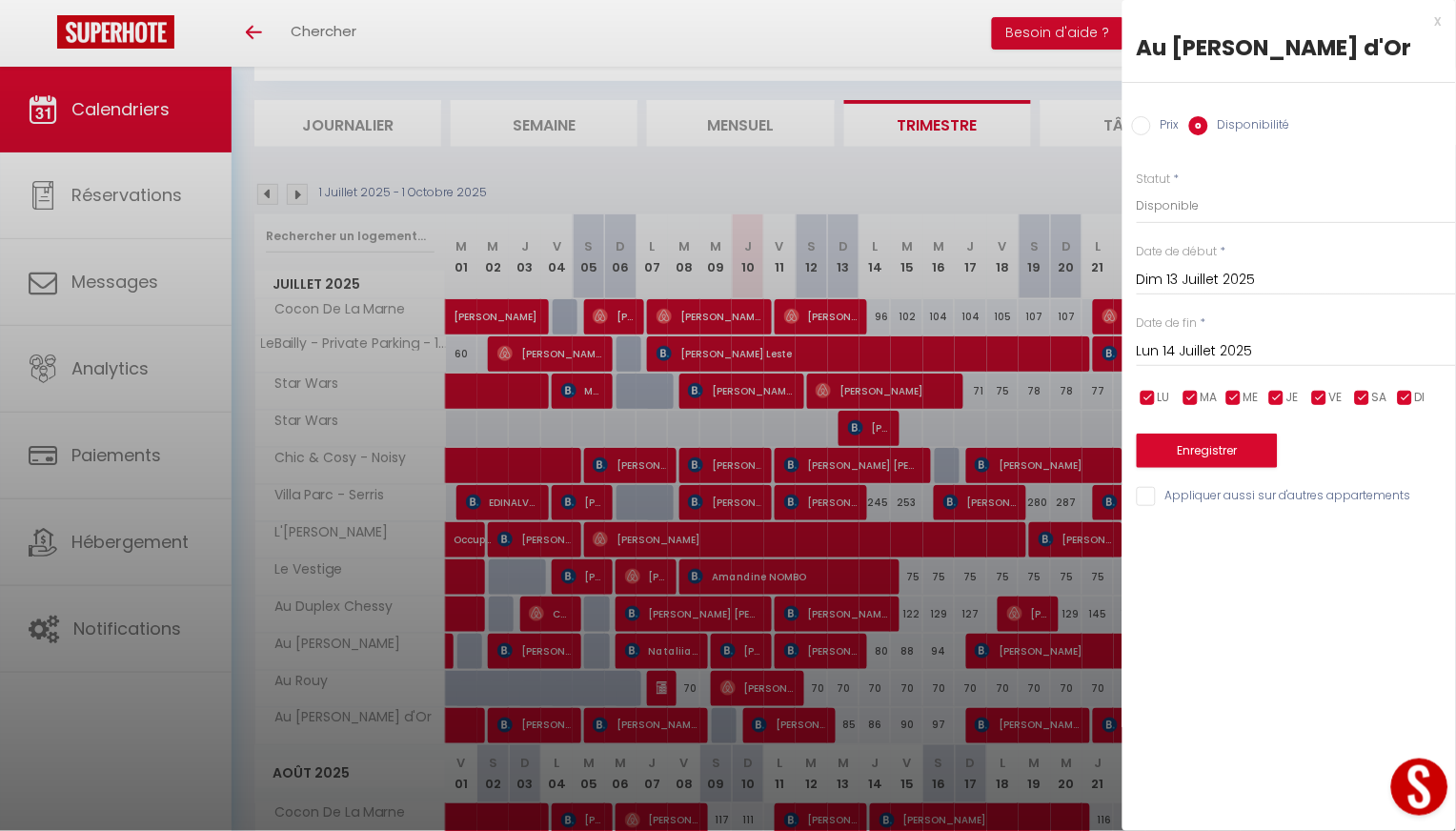 click on "Lun 14 Juillet 2025" at bounding box center (1296, 352) 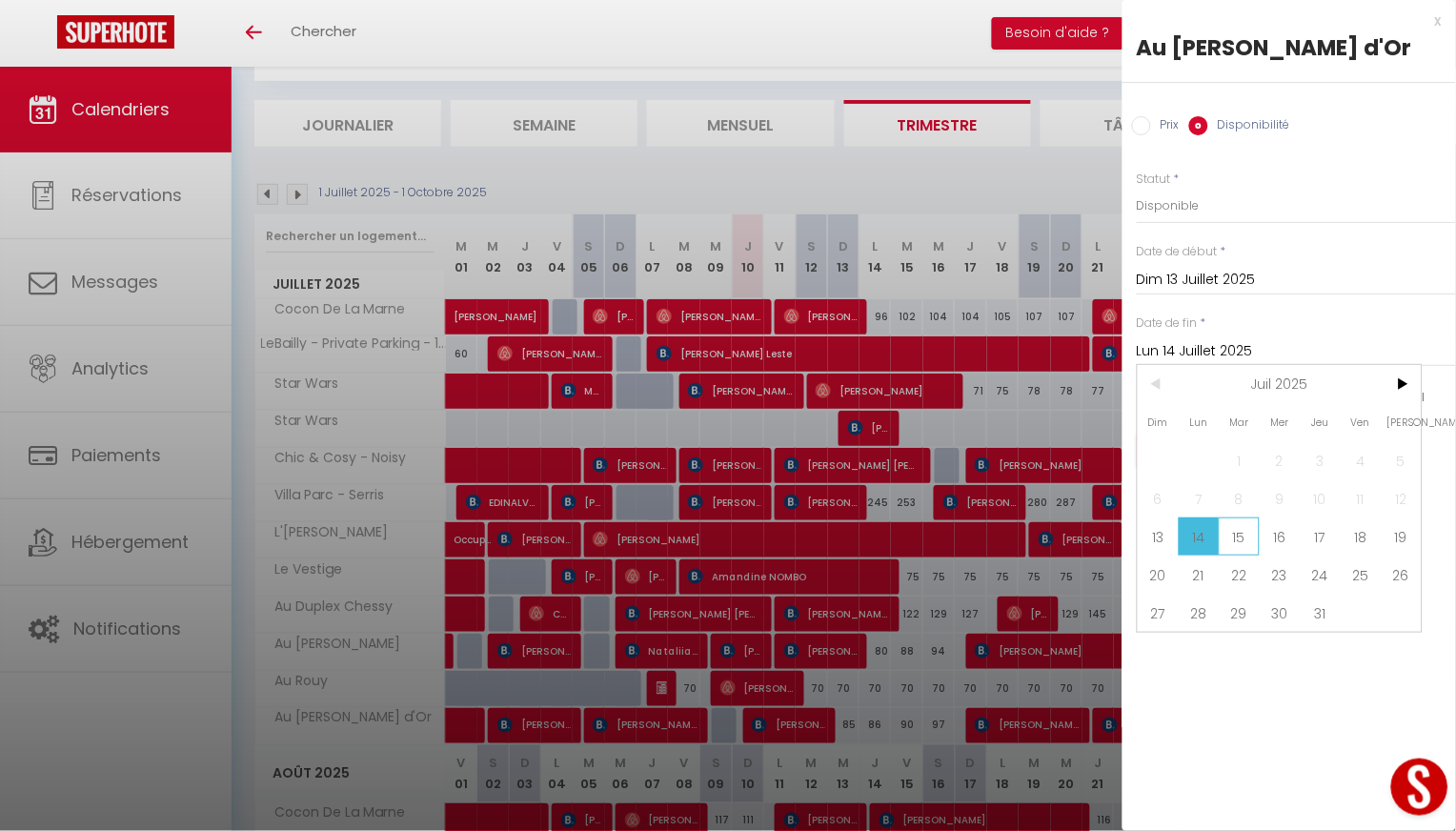 click on "15" at bounding box center [1239, 537] 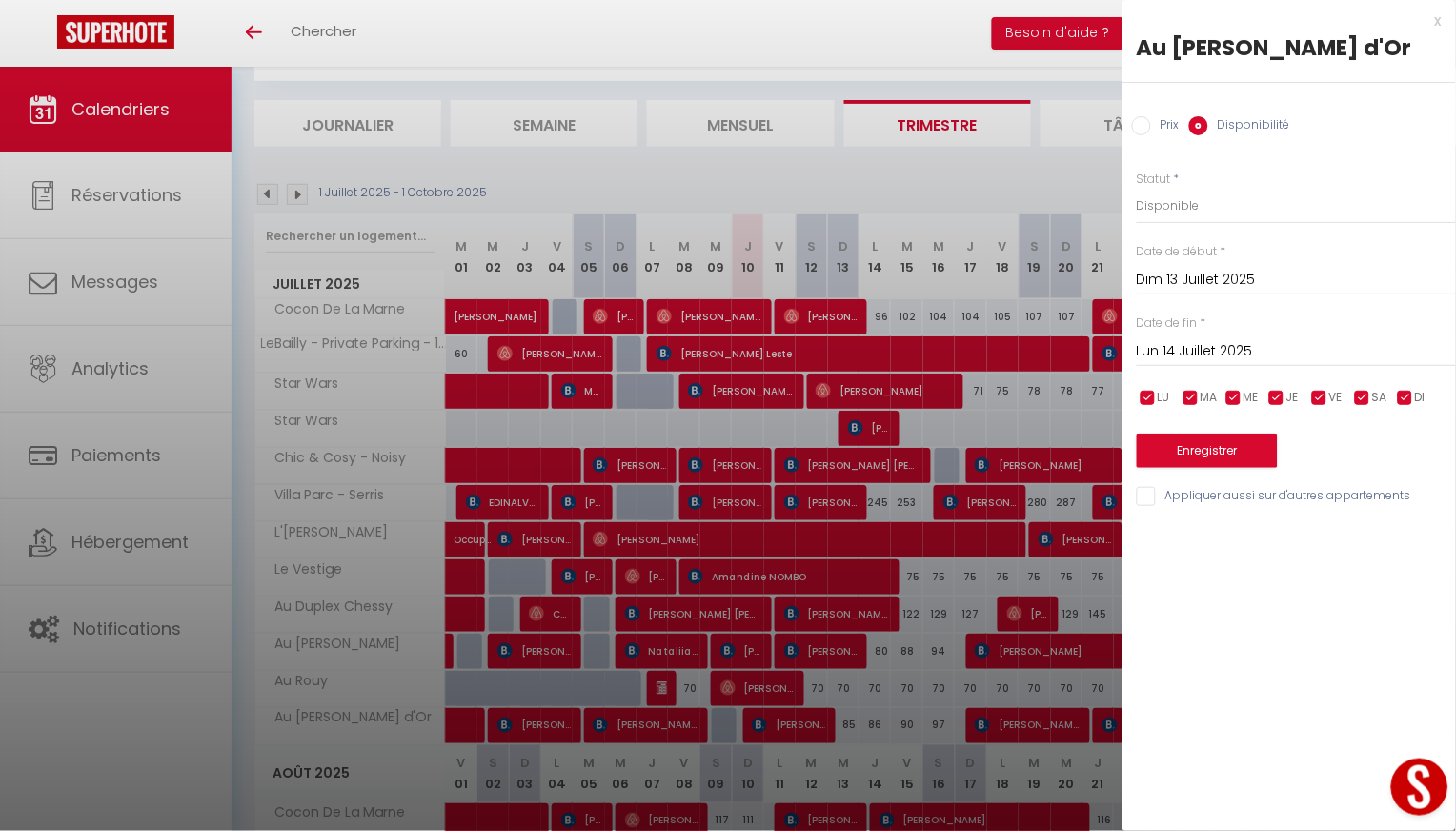 type on "[DATE] Juillet 2025" 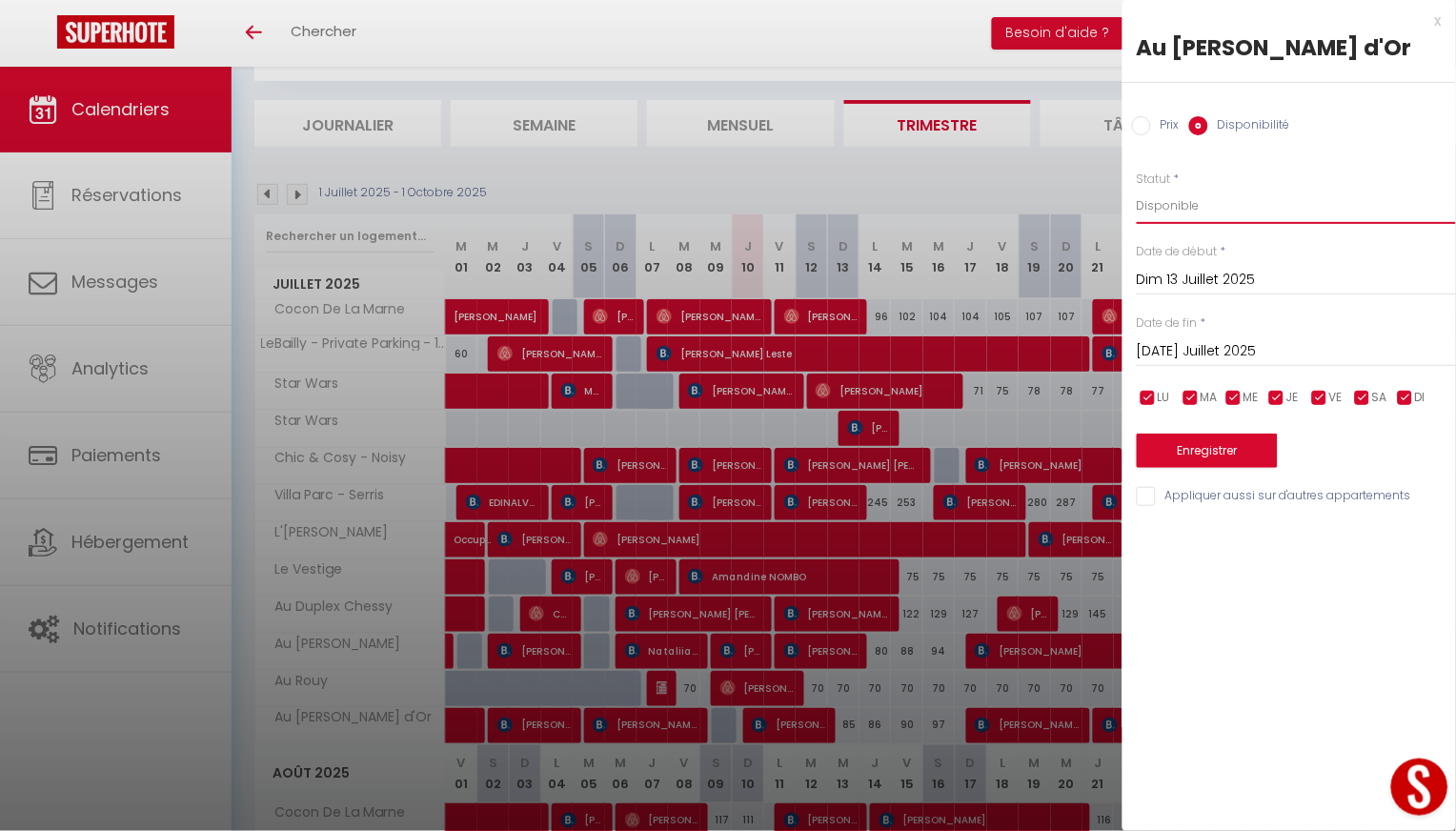 click on "Disponible
Indisponible" at bounding box center [1296, 206] 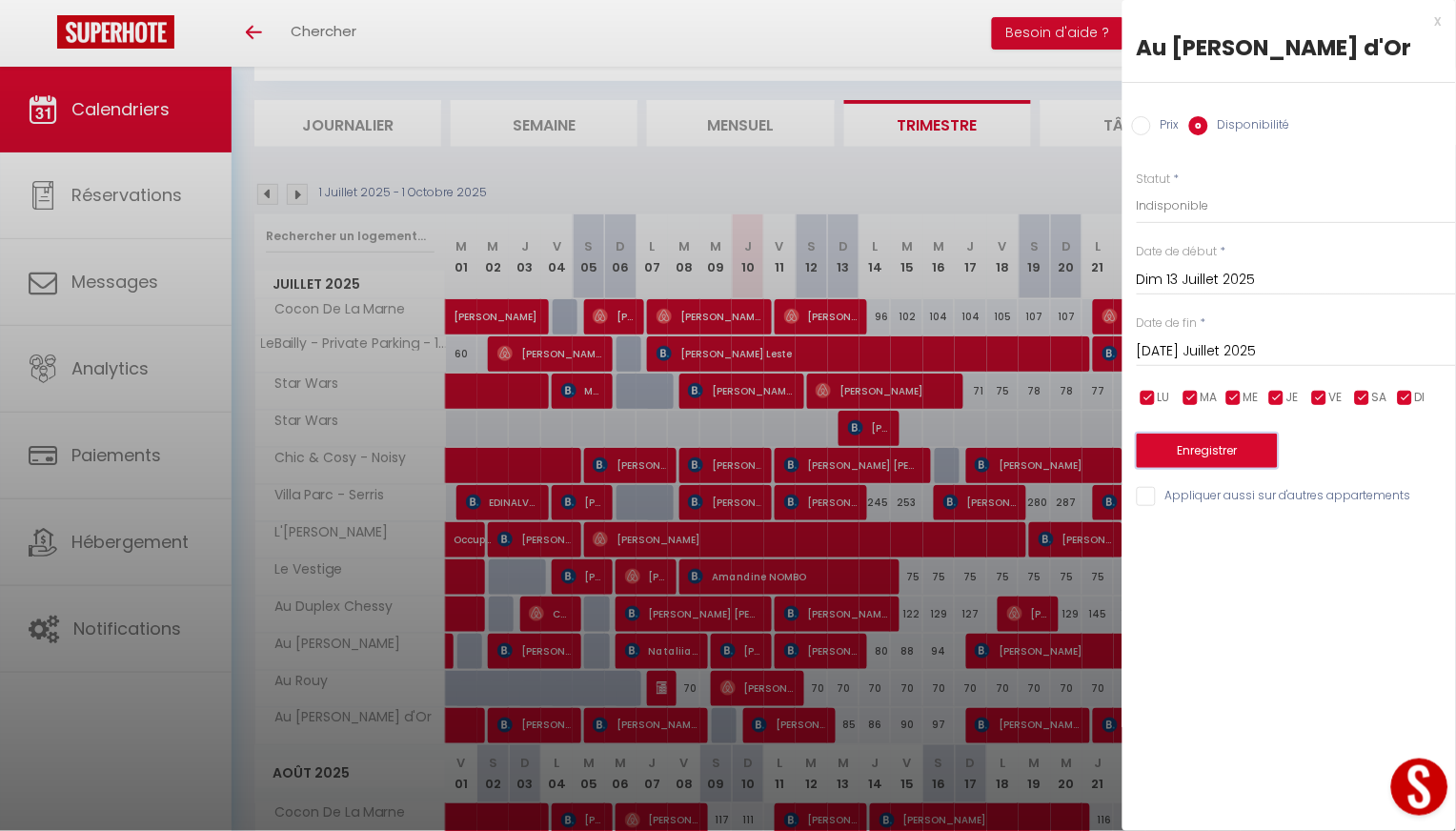 click on "Enregistrer" at bounding box center (1207, 451) 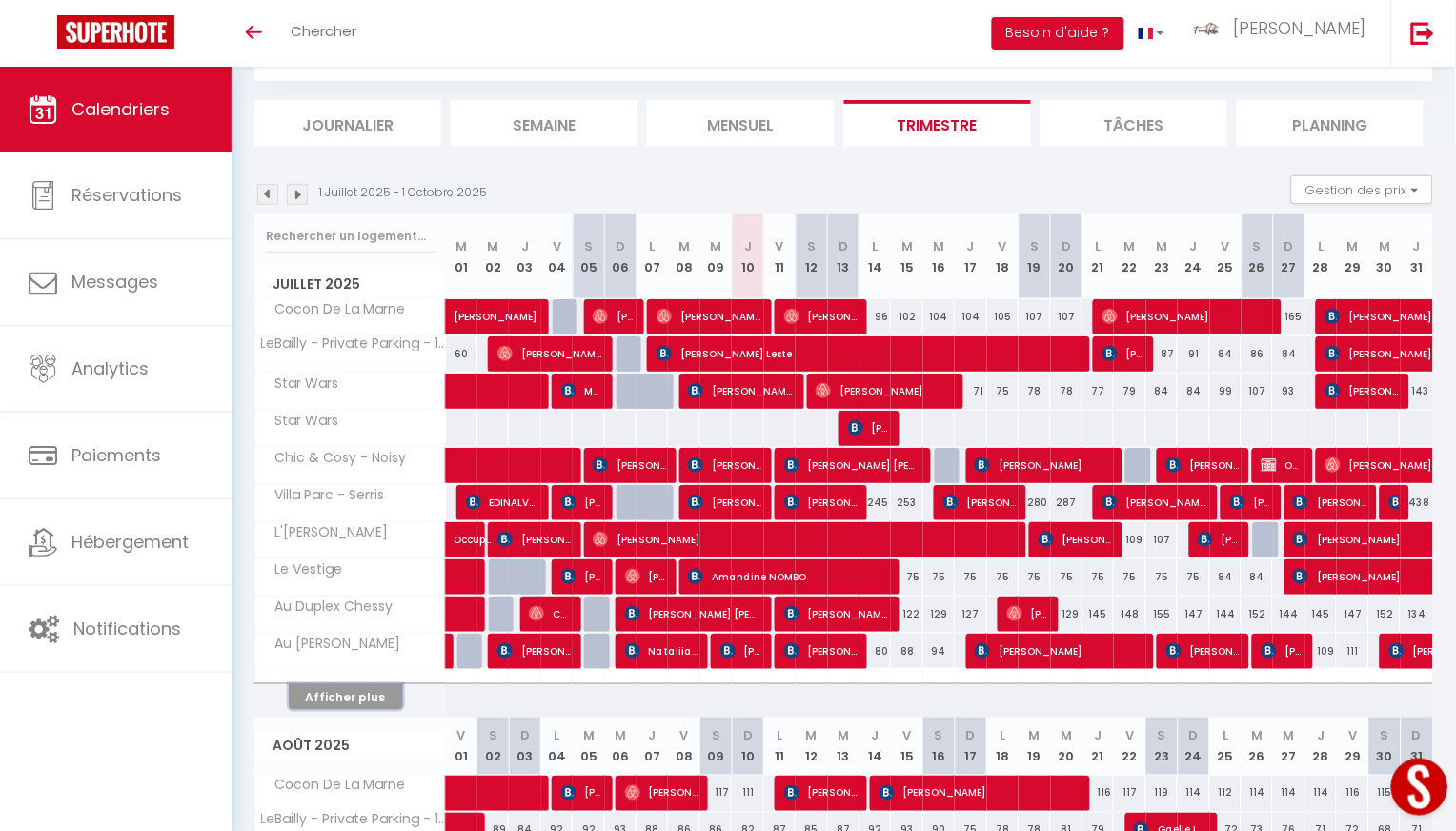 click on "Afficher plus" at bounding box center [346, 697] 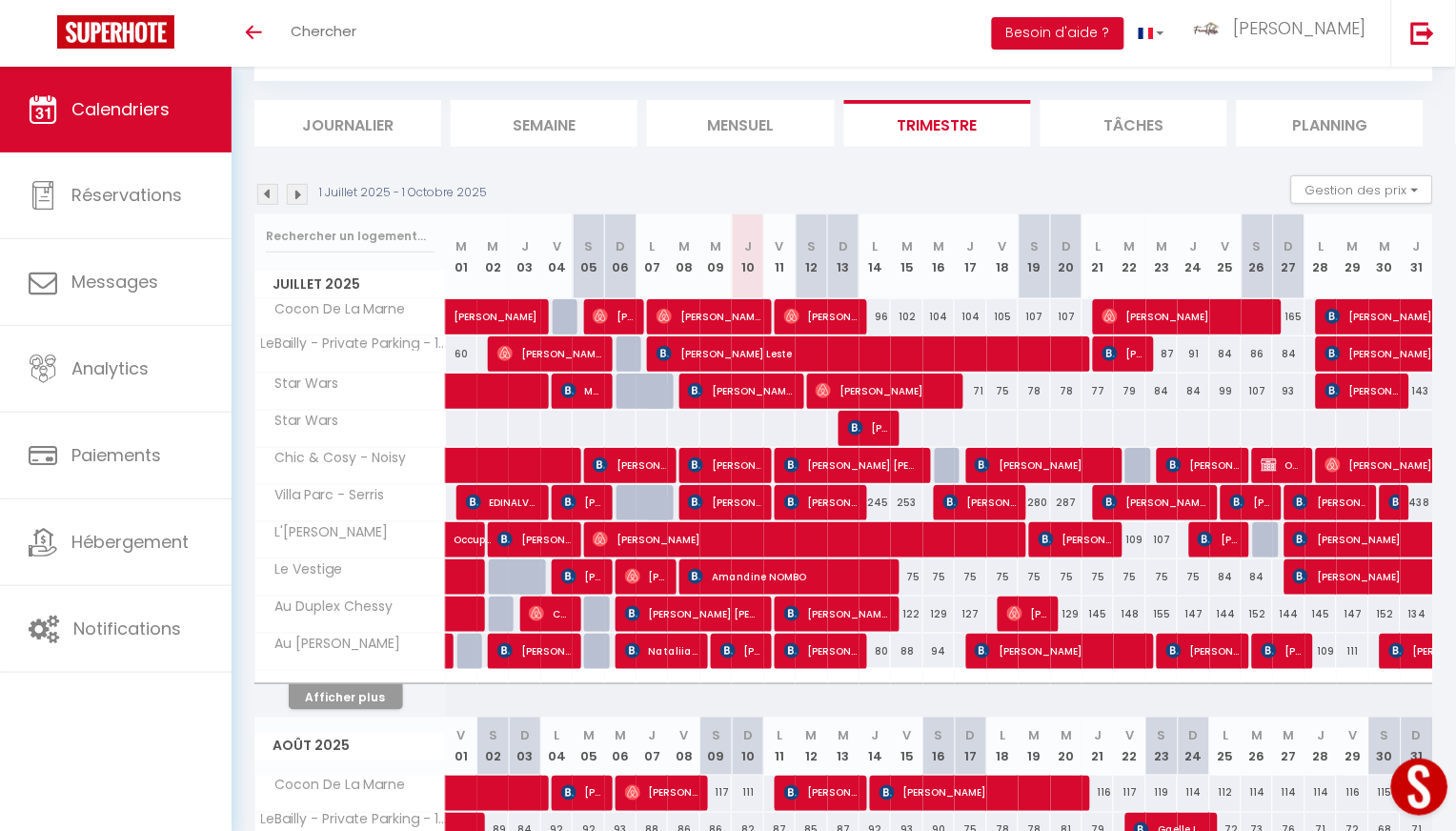 click on "Afficher plus" at bounding box center [351, 694] 